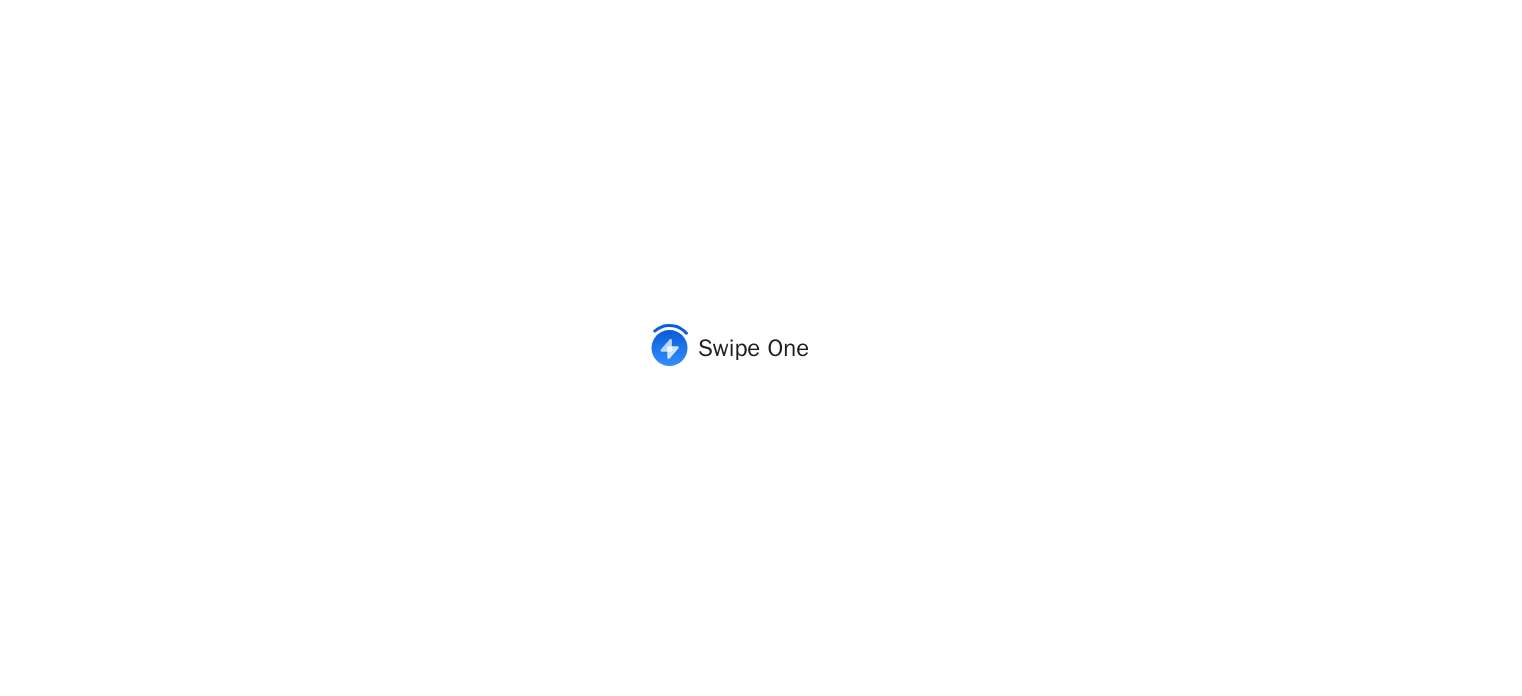 scroll, scrollTop: 0, scrollLeft: 0, axis: both 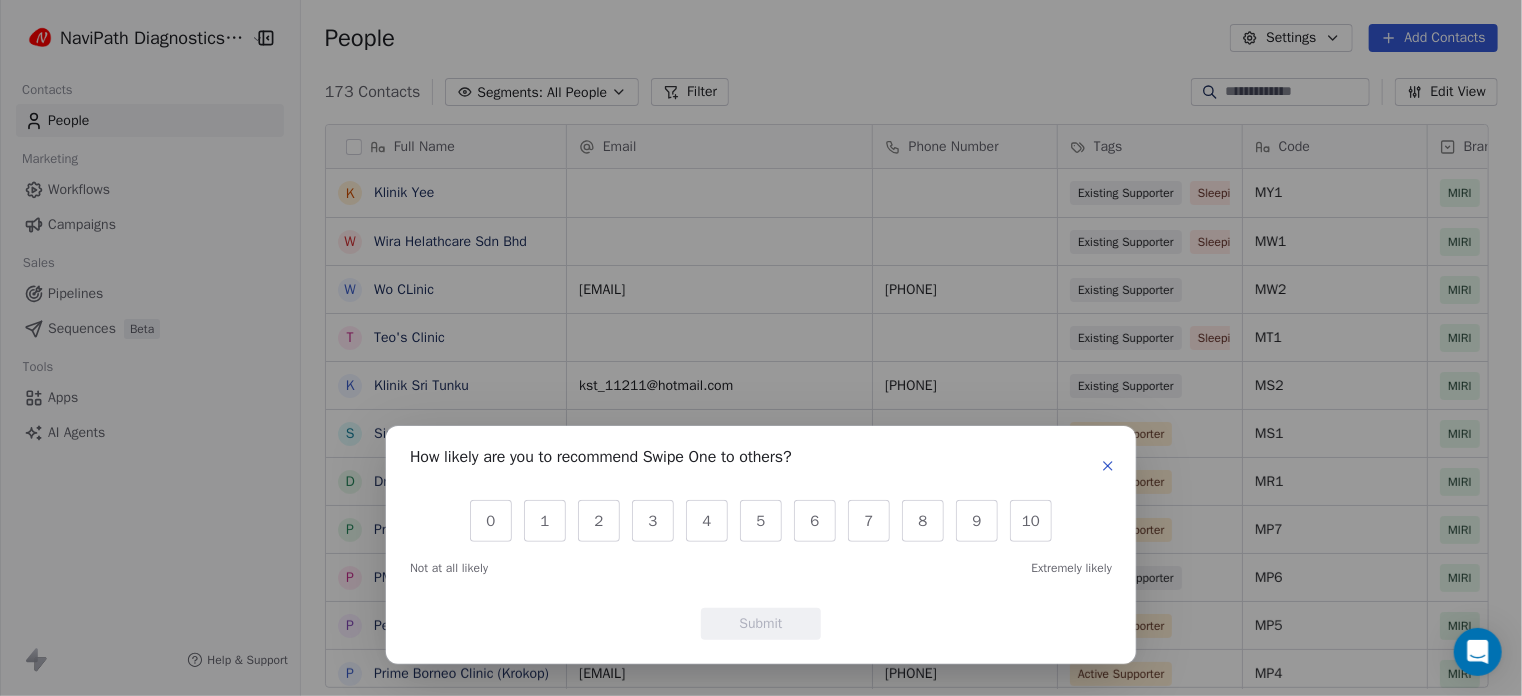click 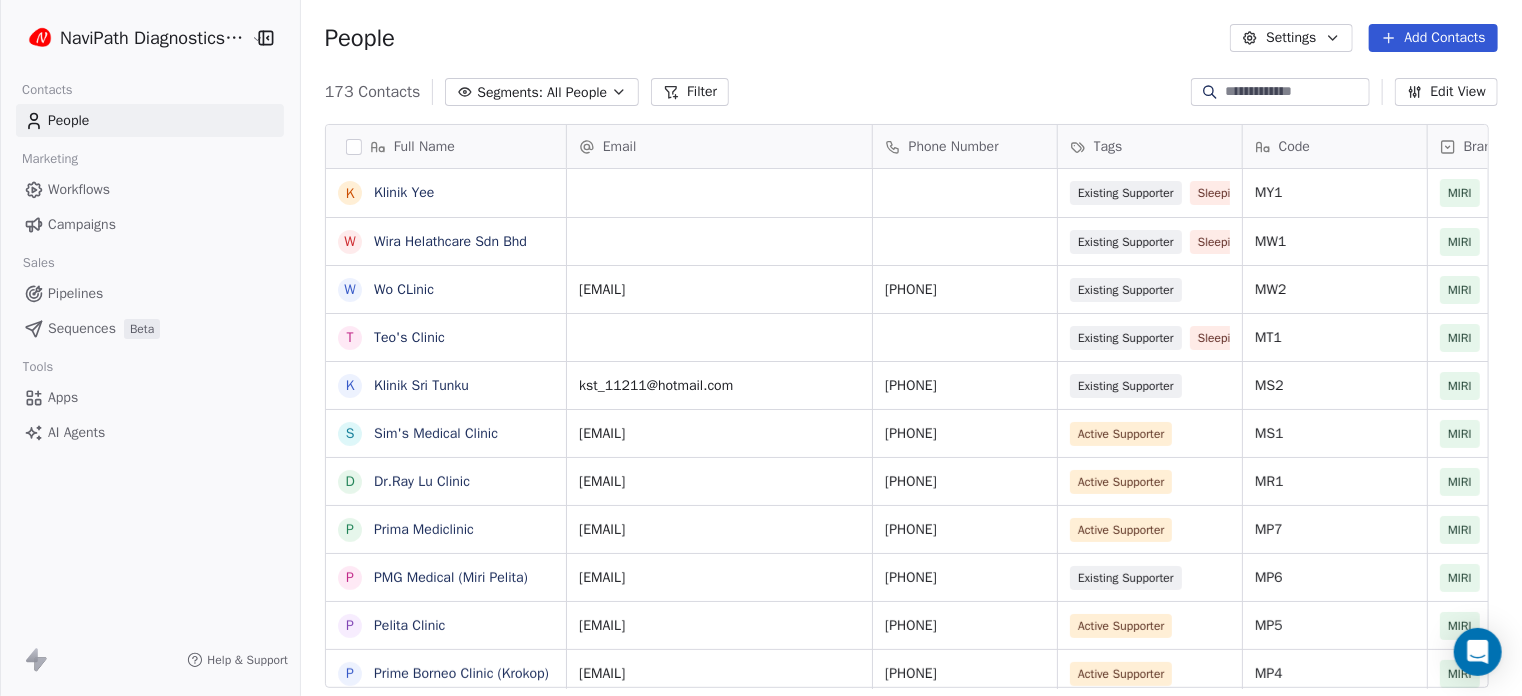 click on "Campaigns" at bounding box center [82, 224] 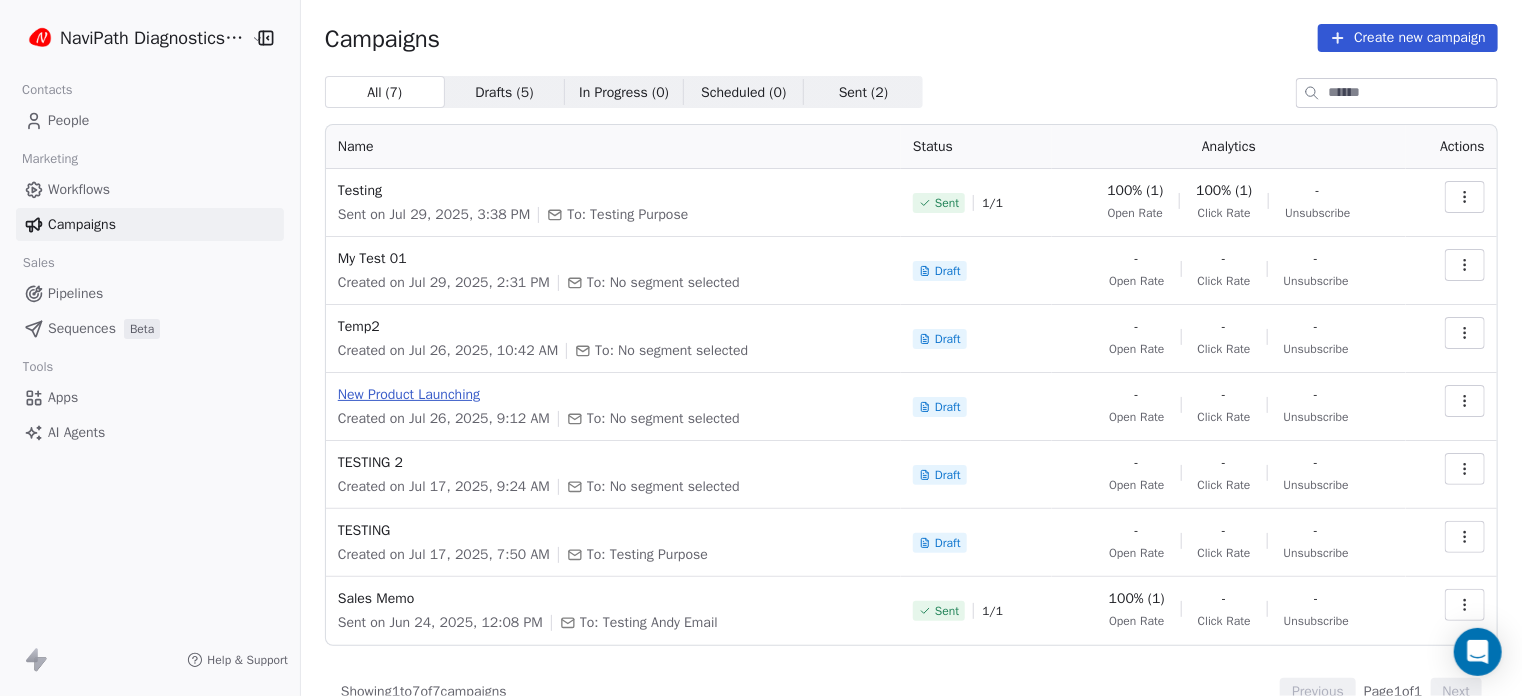 click on "New Product Launching" at bounding box center [613, 395] 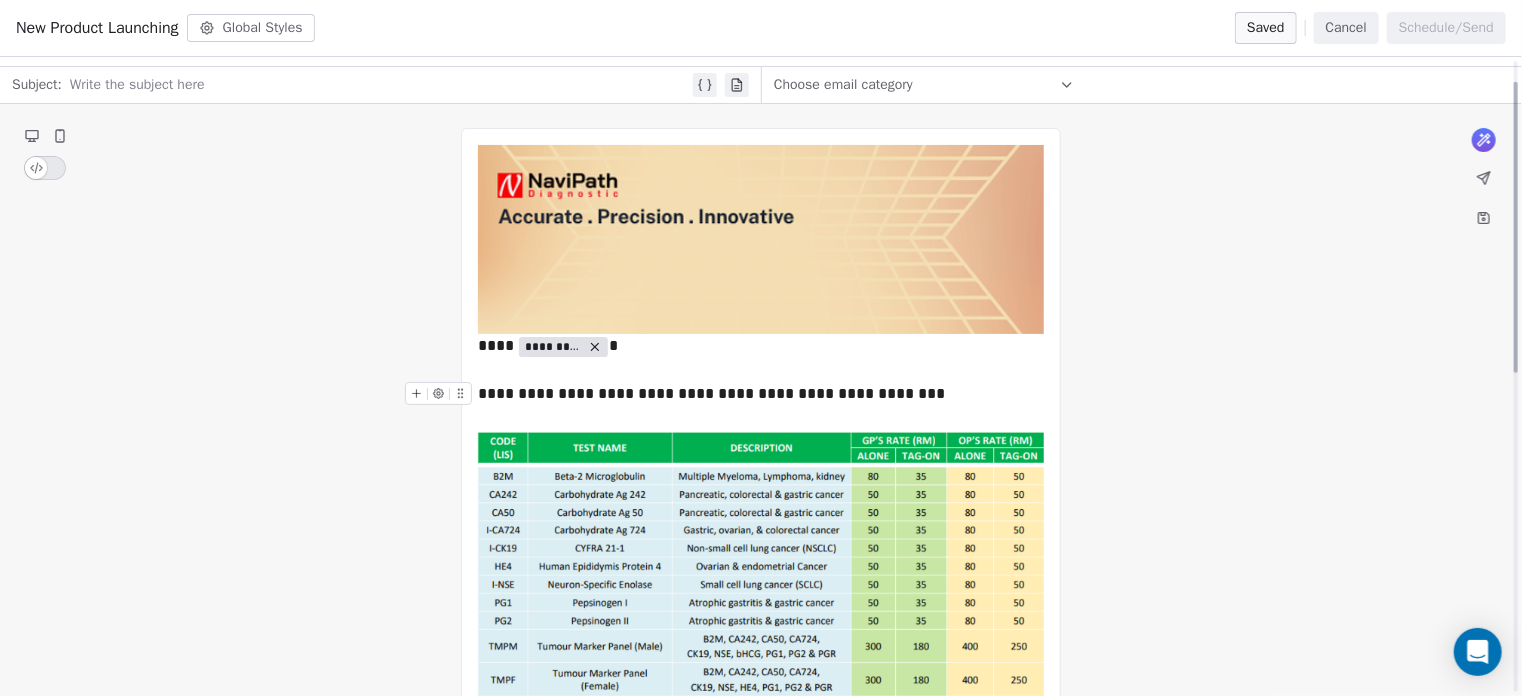 scroll, scrollTop: 0, scrollLeft: 0, axis: both 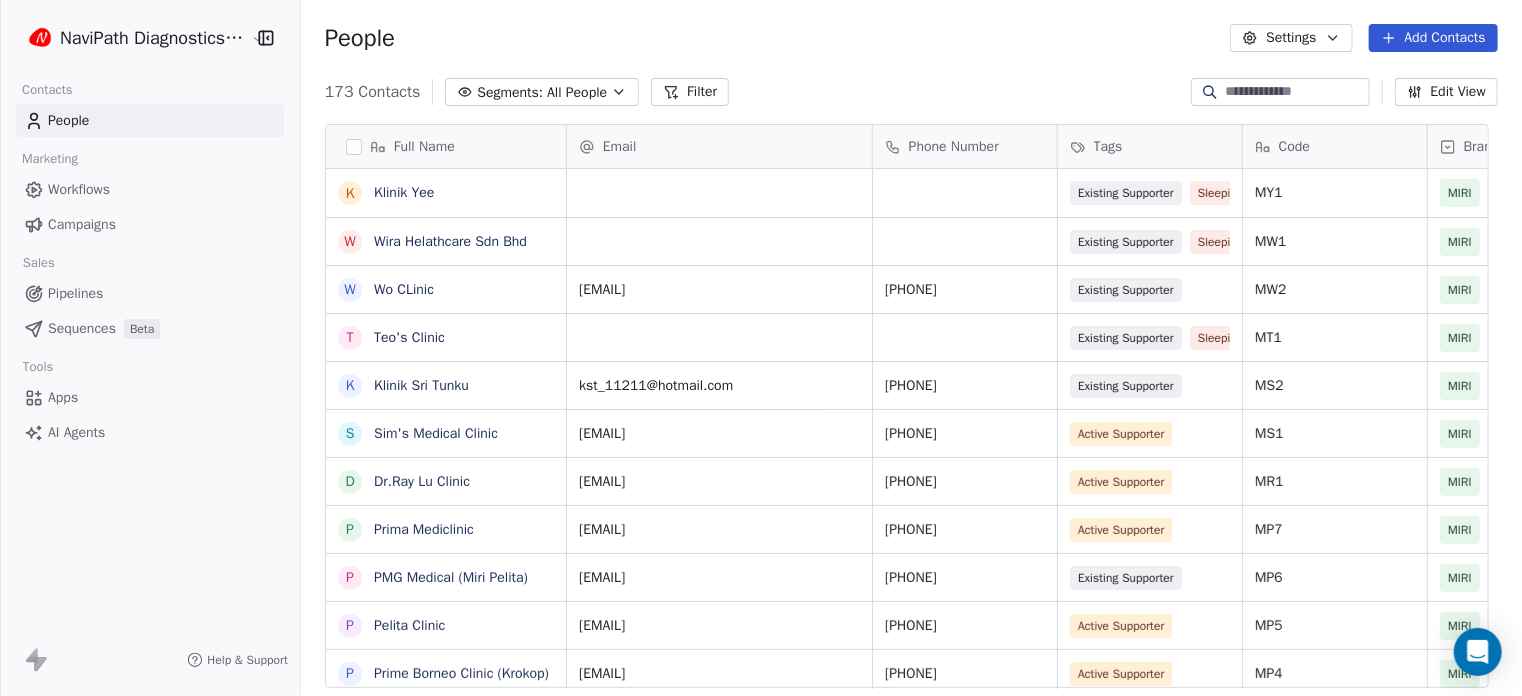 click on "Workflows" at bounding box center [79, 189] 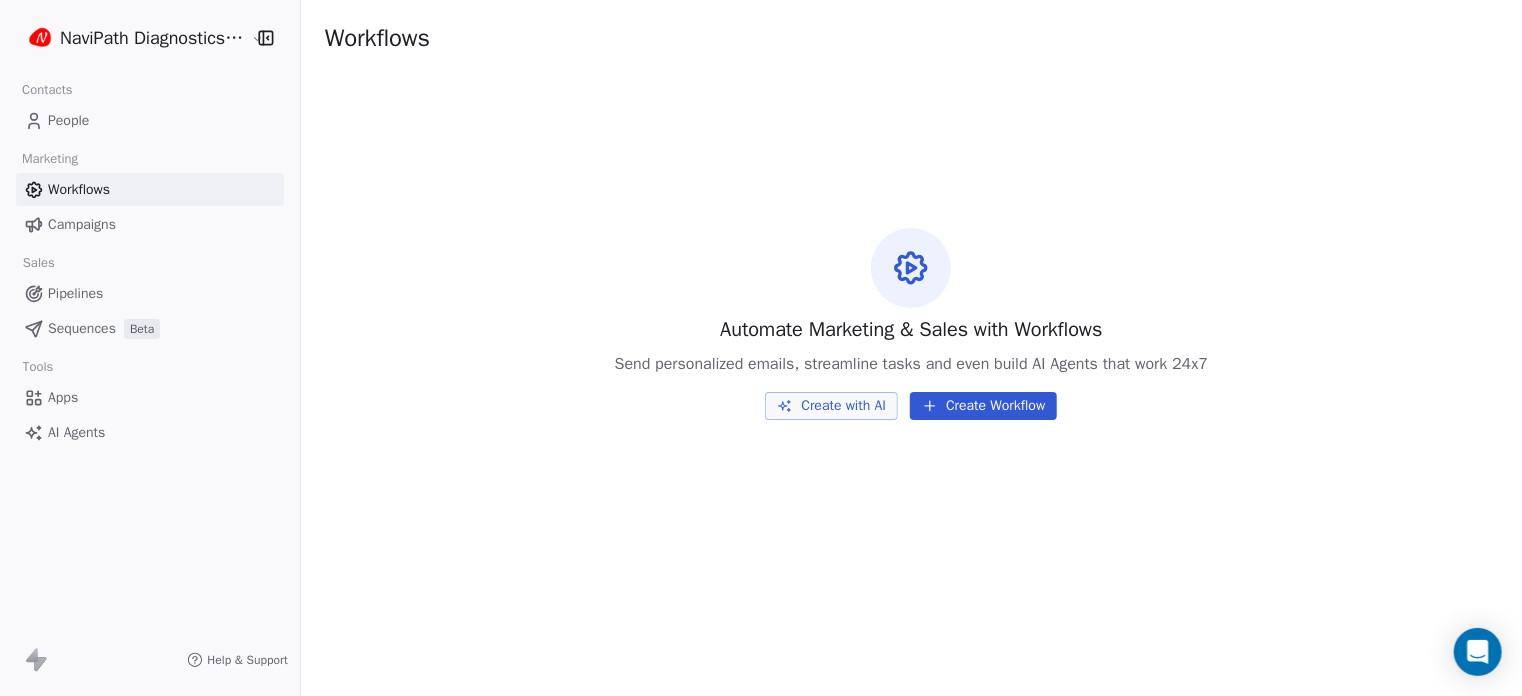 click on "Create Workflow" at bounding box center [983, 406] 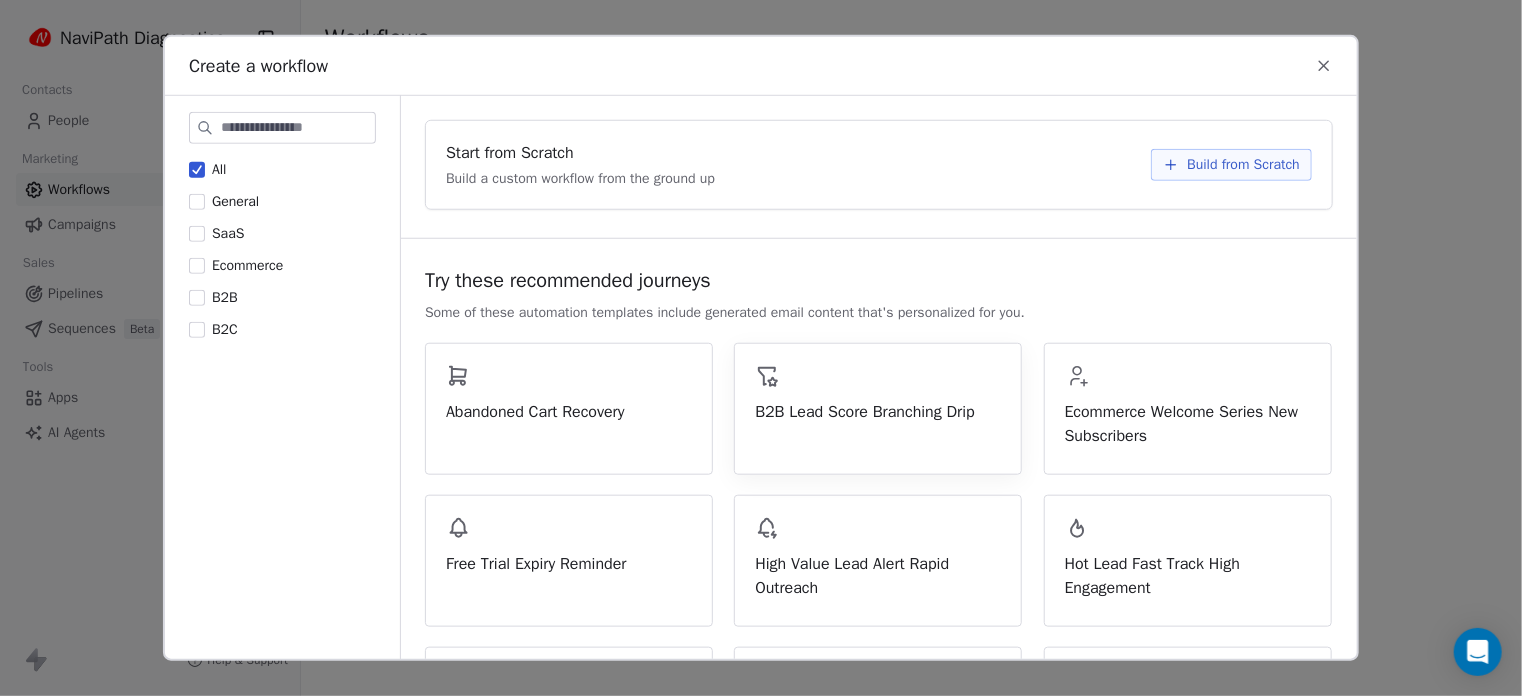click on "B2B Lead Score Branching Drip" at bounding box center (878, 412) 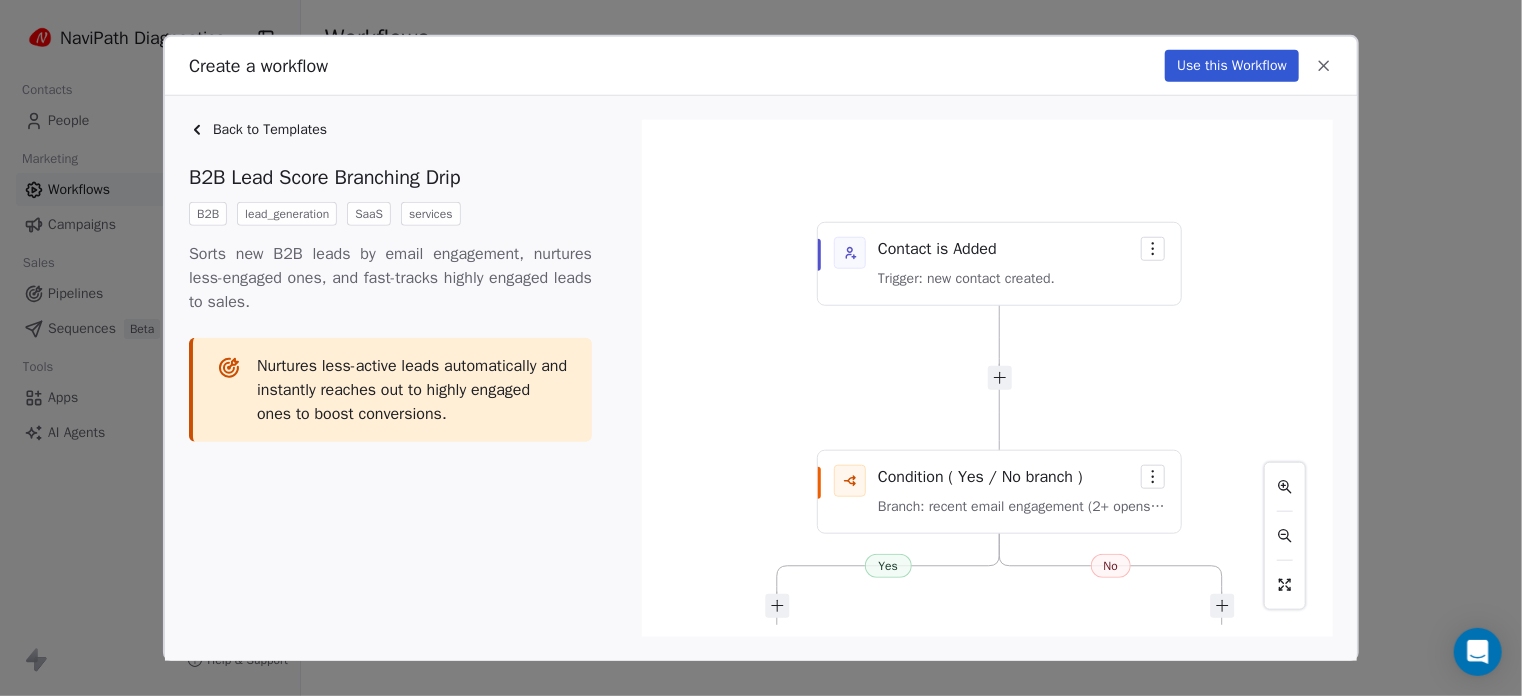 click 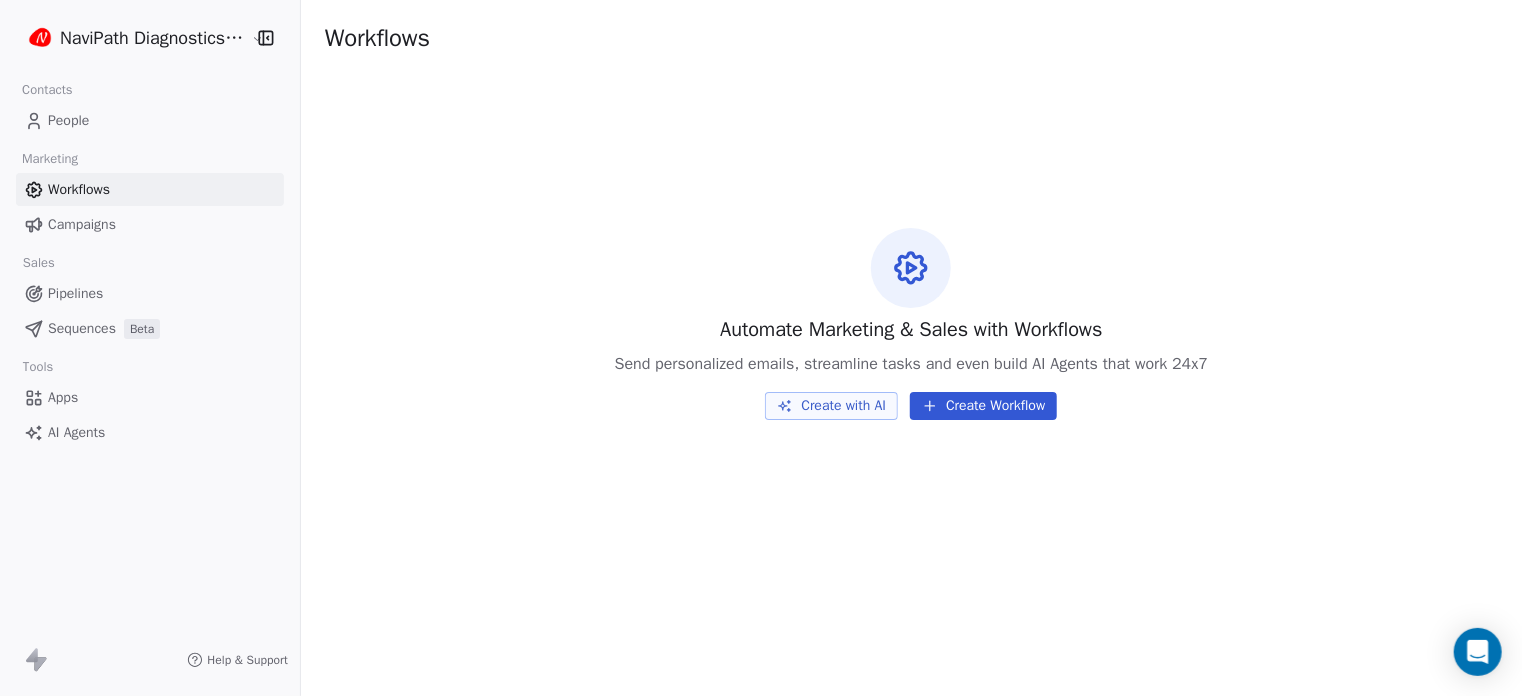 click on "Pipelines" at bounding box center [75, 293] 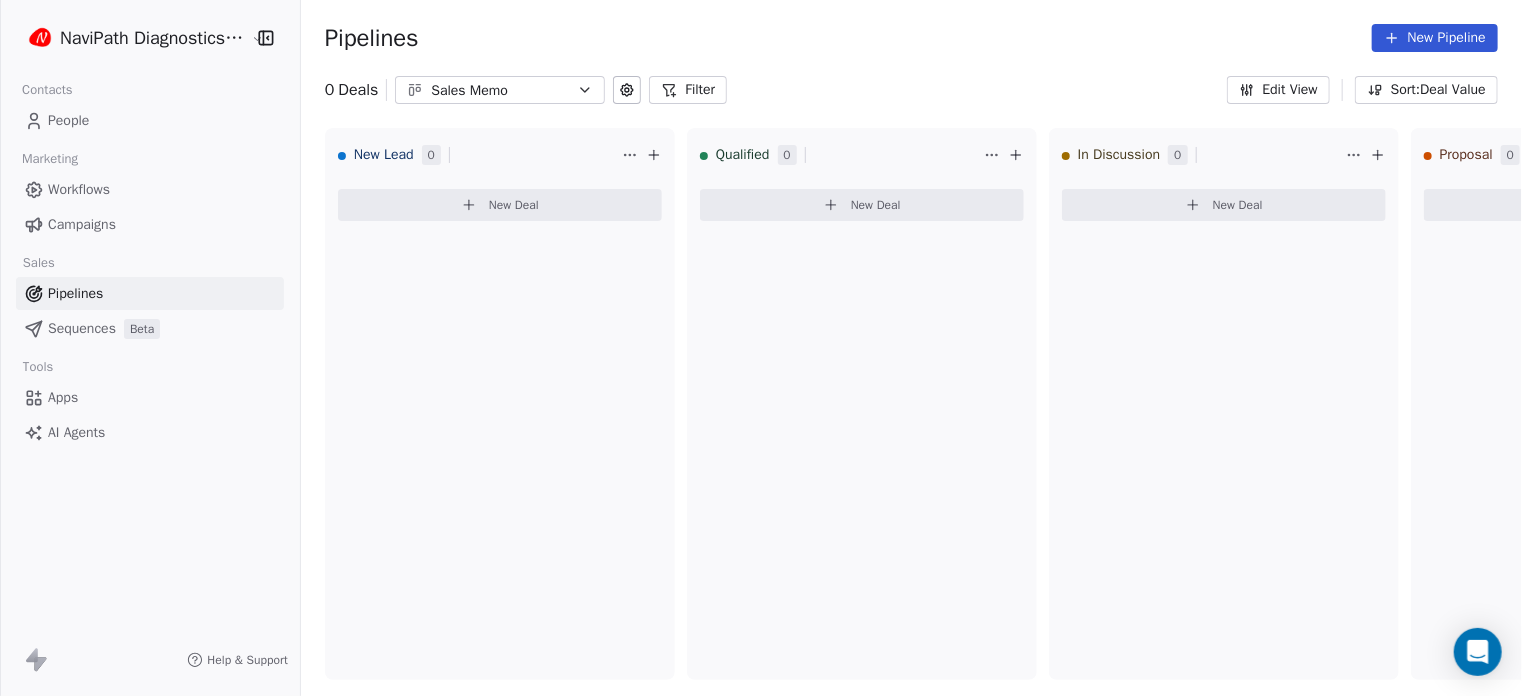 click on "Campaigns" at bounding box center (82, 224) 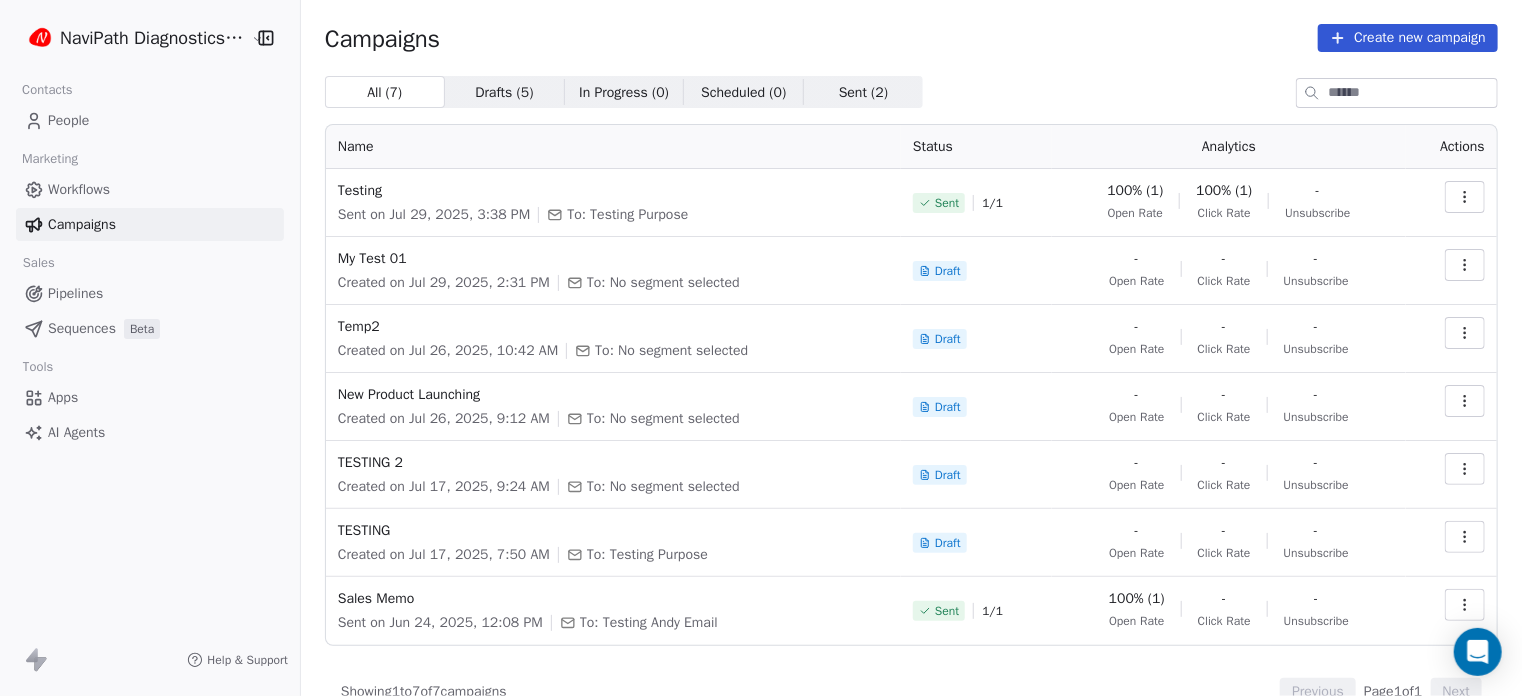 click 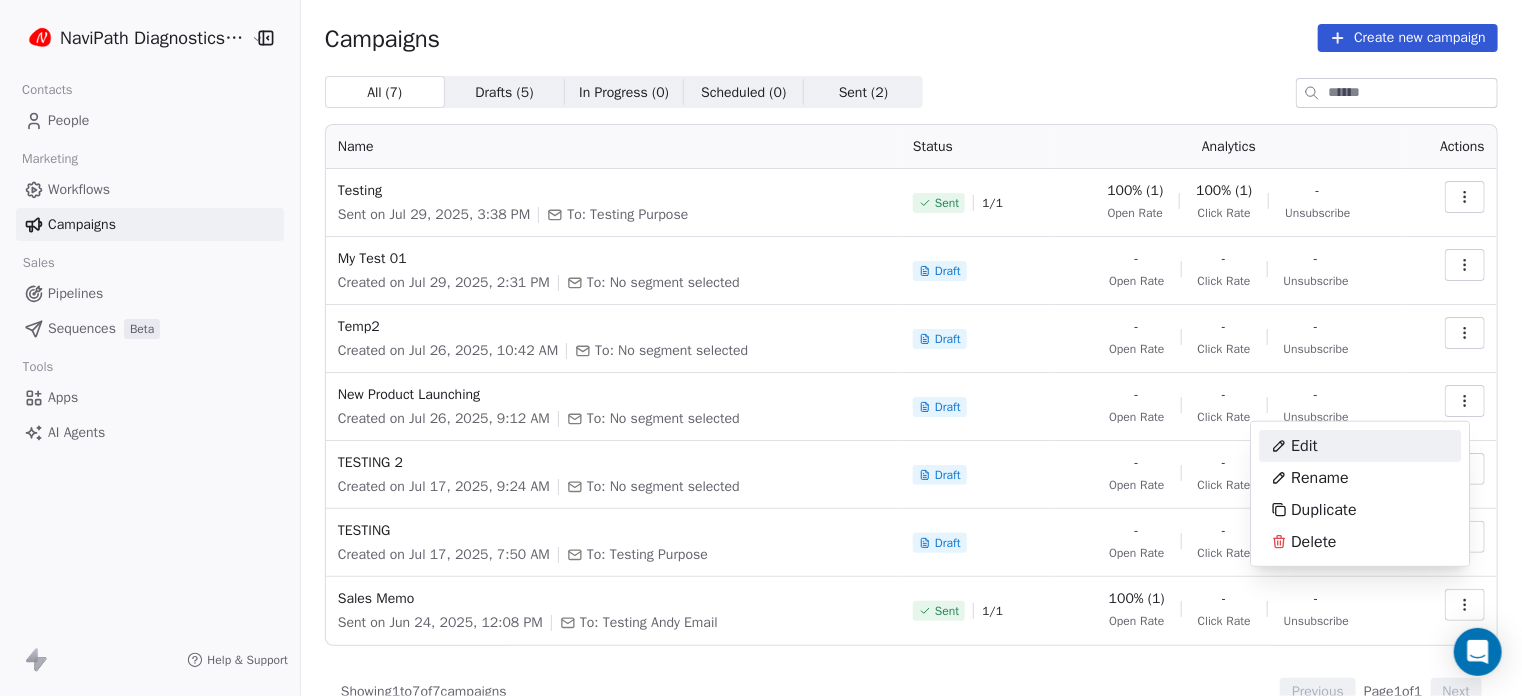 click on "Edit" at bounding box center (1294, 446) 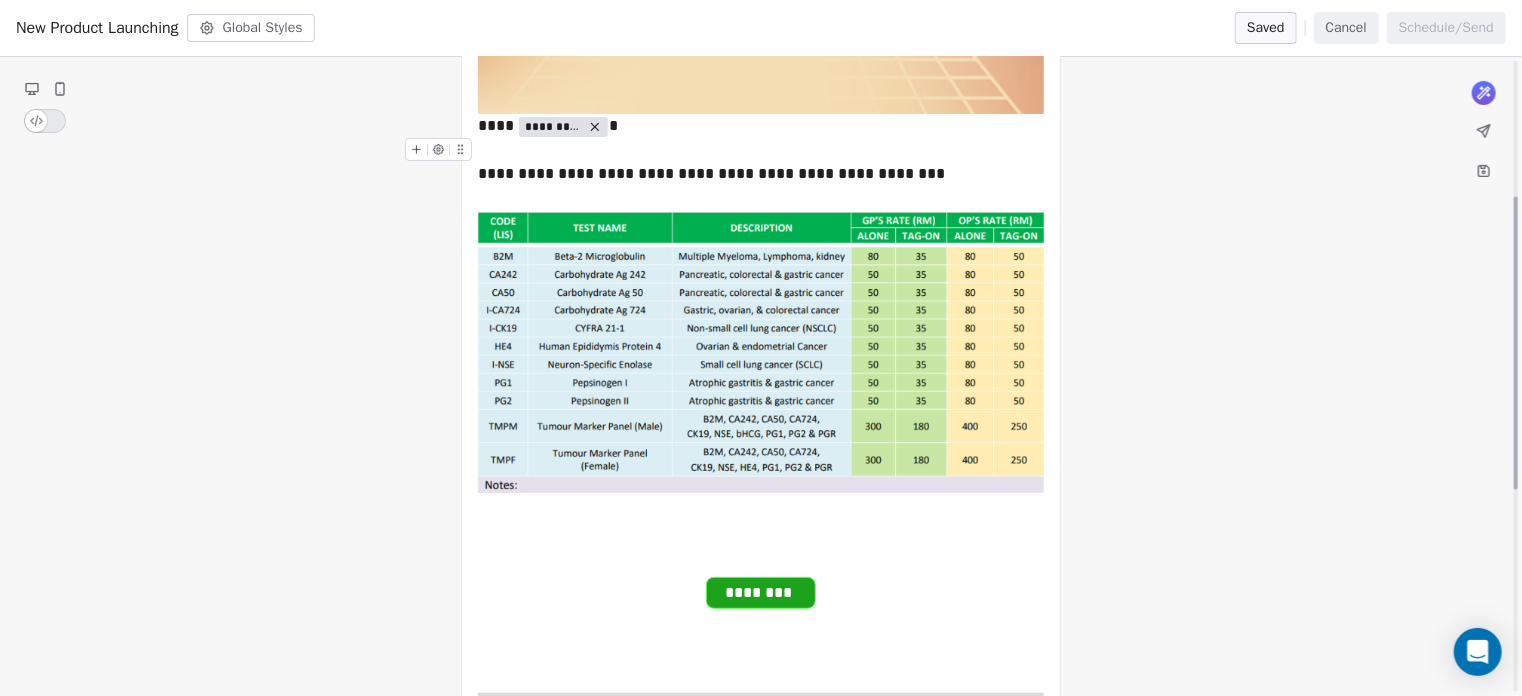 scroll, scrollTop: 300, scrollLeft: 0, axis: vertical 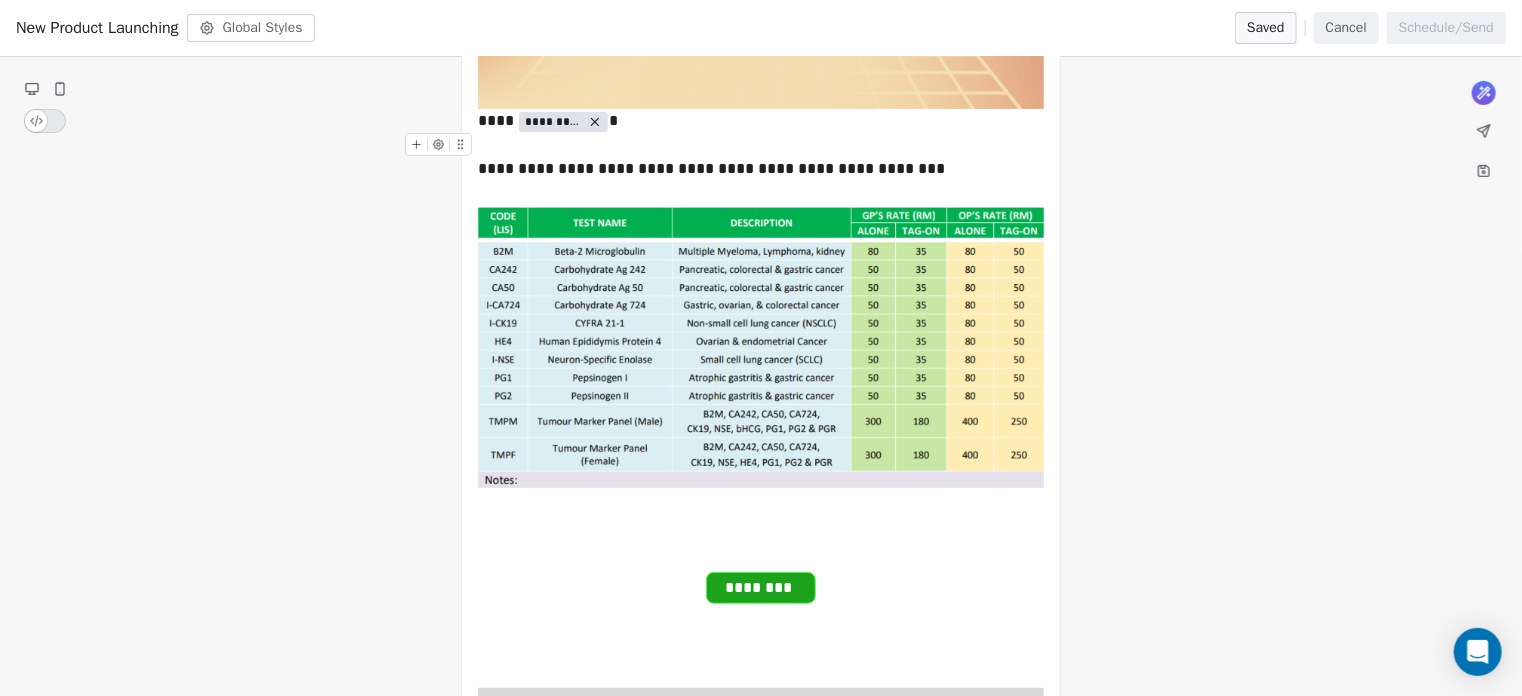 click at bounding box center (36, 121) 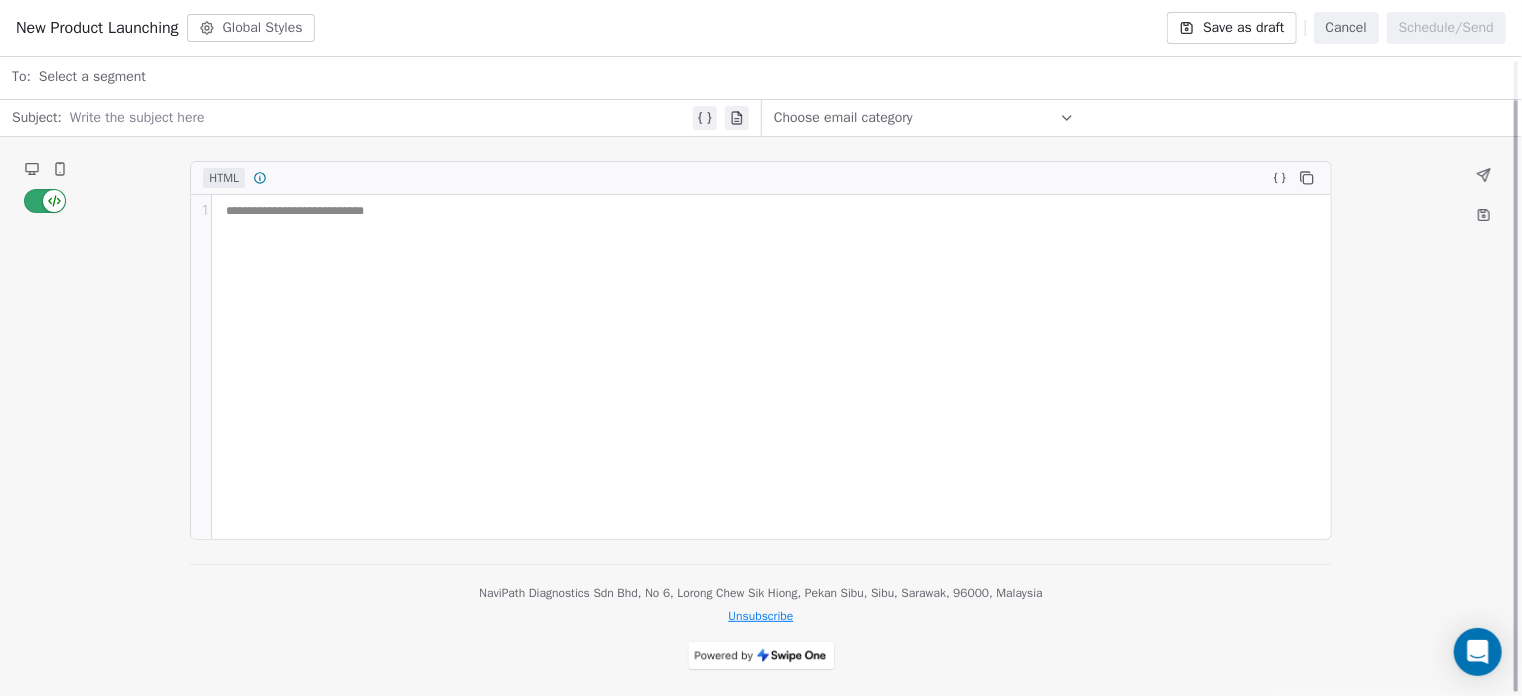 scroll, scrollTop: 42, scrollLeft: 0, axis: vertical 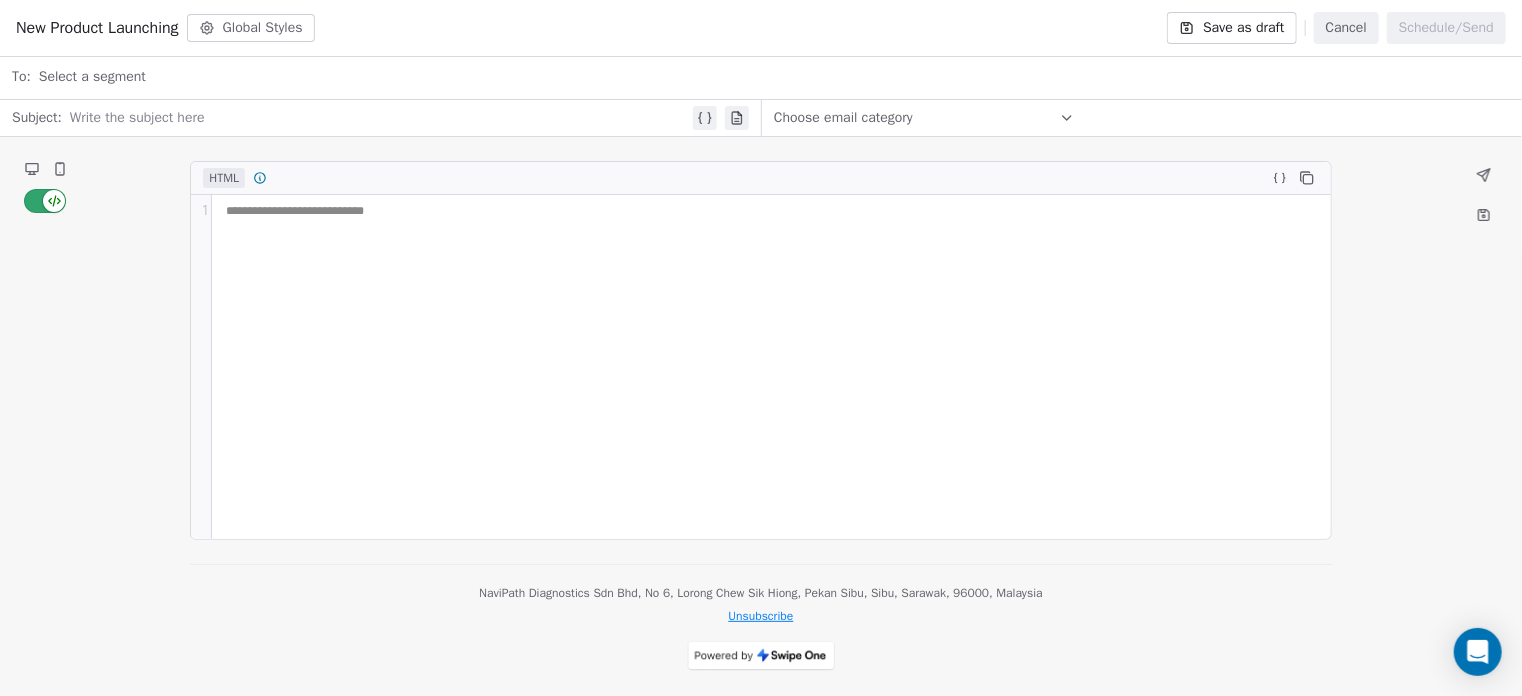 click at bounding box center (54, 201) 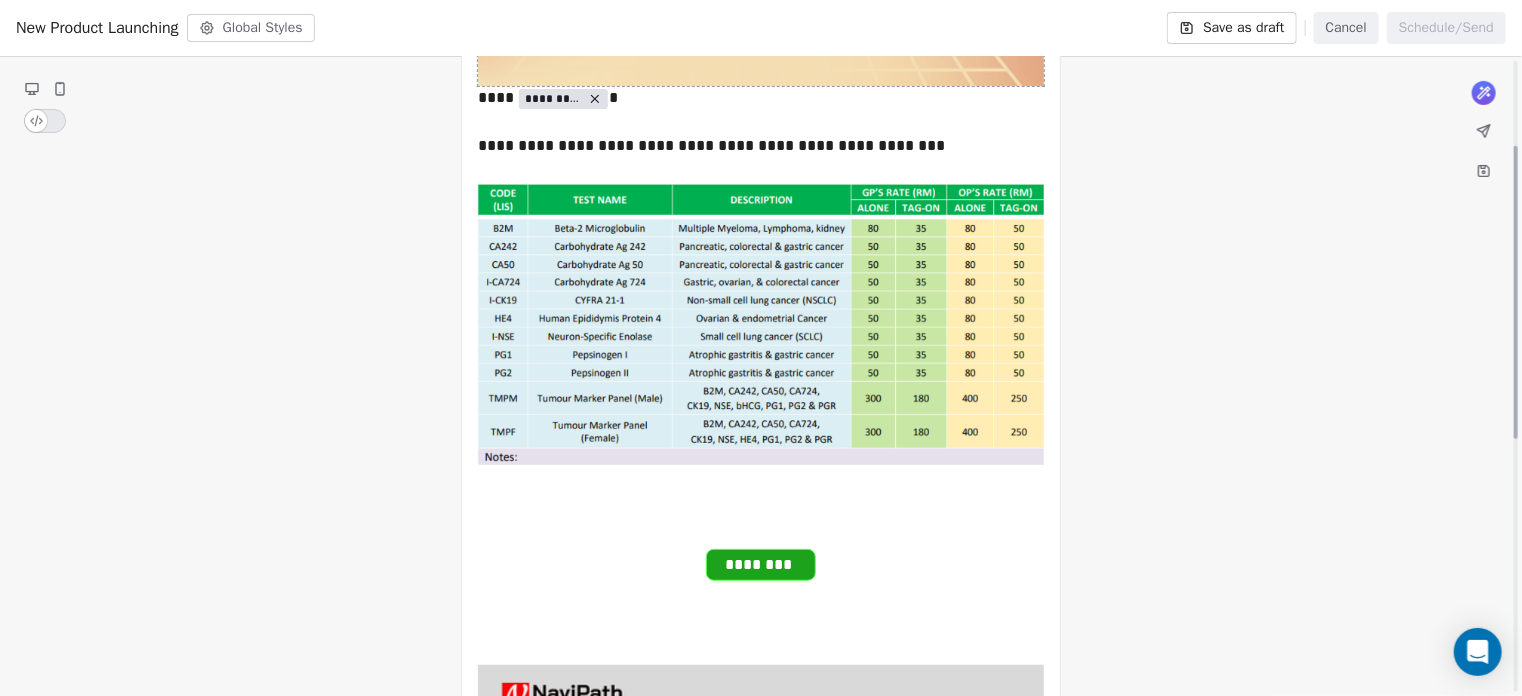 scroll, scrollTop: 400, scrollLeft: 0, axis: vertical 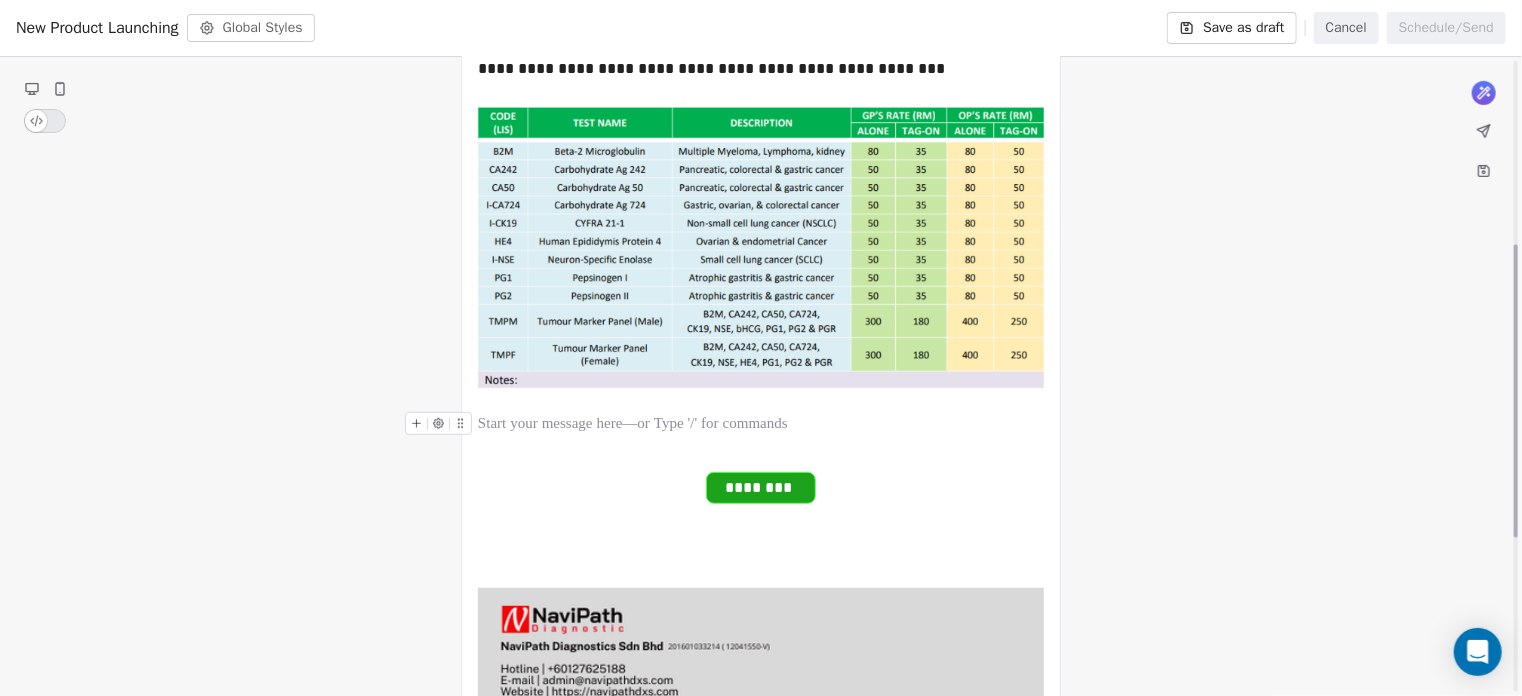 click at bounding box center (761, 424) 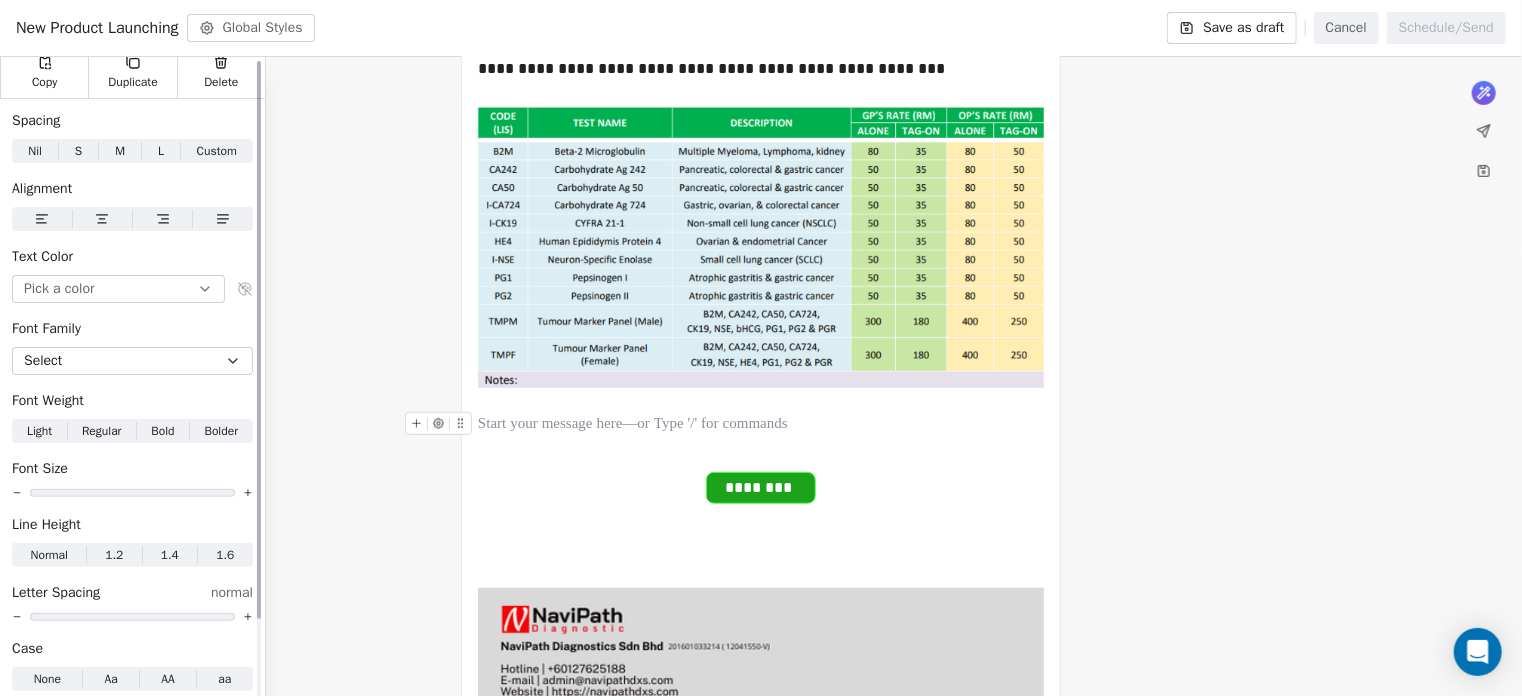 scroll, scrollTop: 91, scrollLeft: 0, axis: vertical 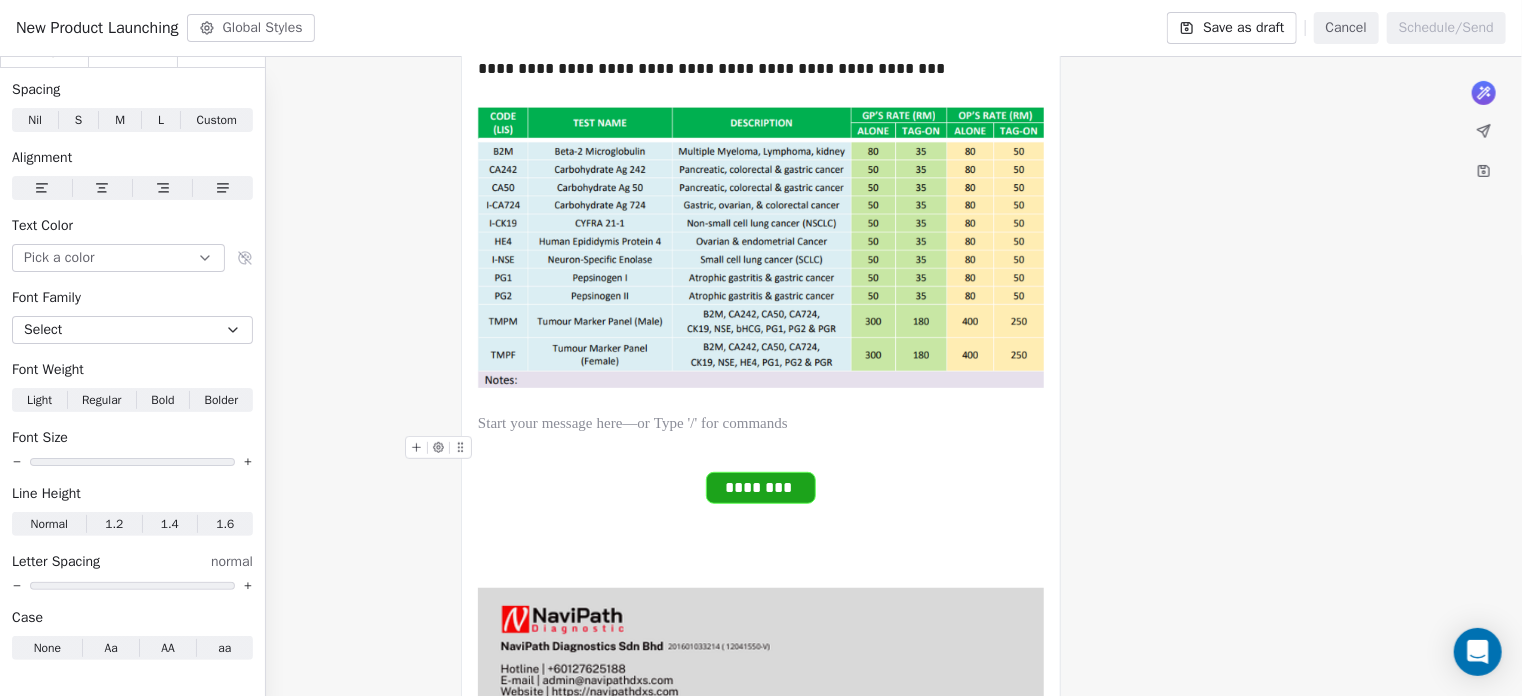 click 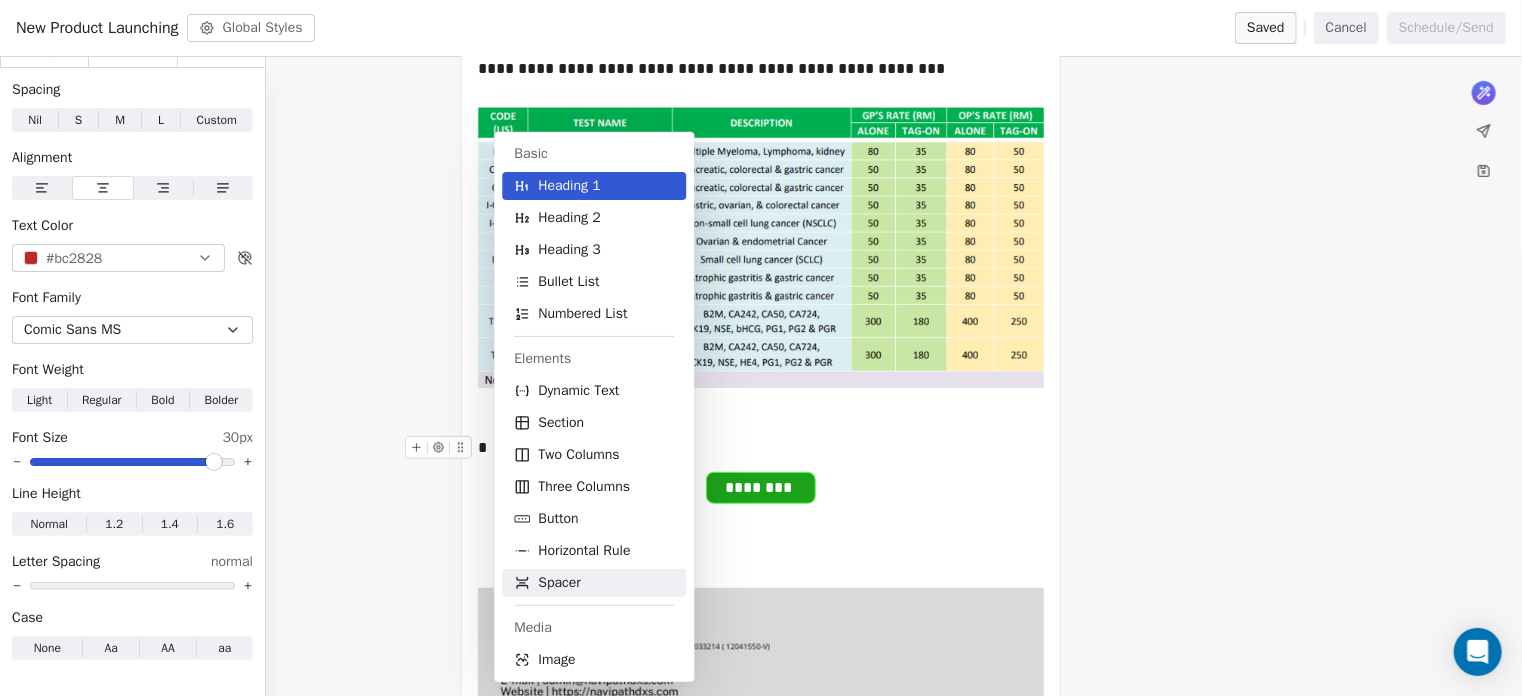click on "Spacer" at bounding box center [559, 583] 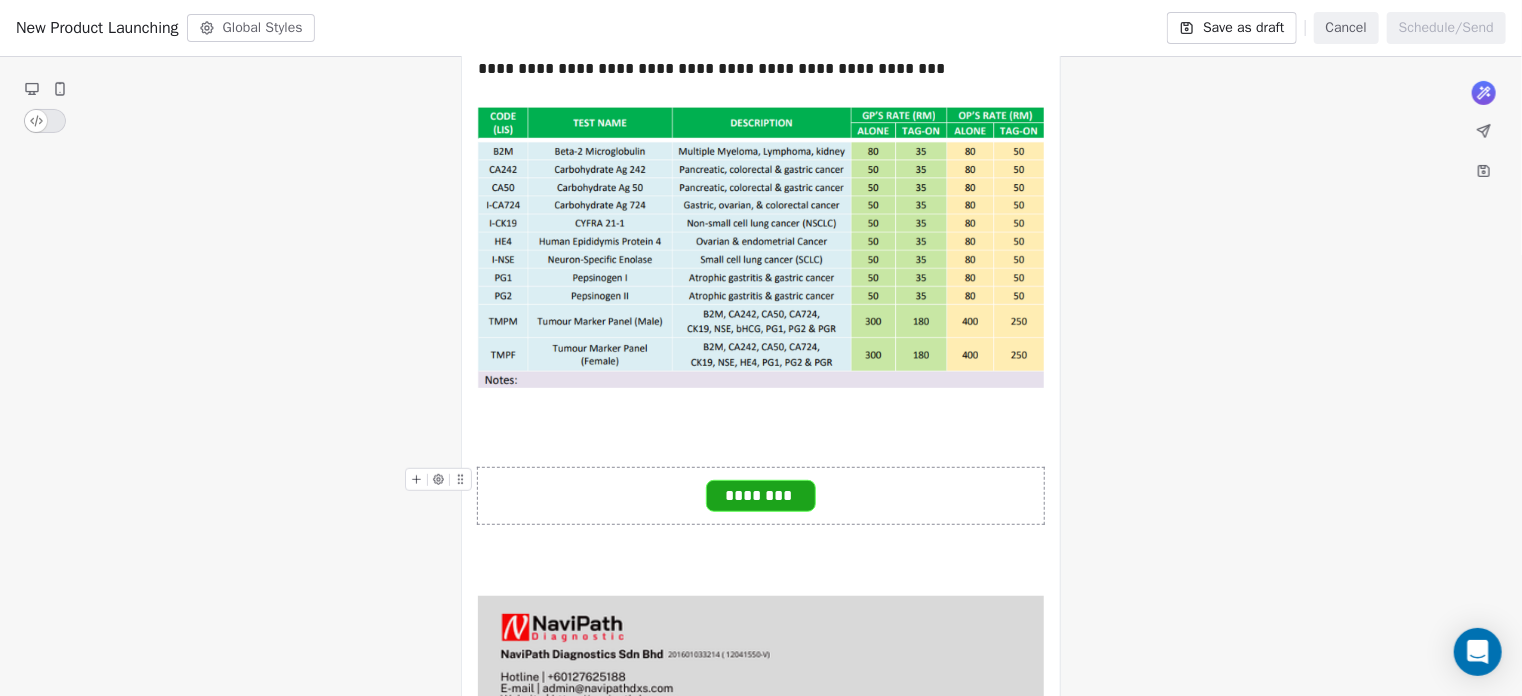 click on "[REDACTED], [NUMBER], [STREET], [CITY], [CITY], [POSTAL_CODE], [COUNTRY] [REDACTED]" at bounding box center [761, 406] 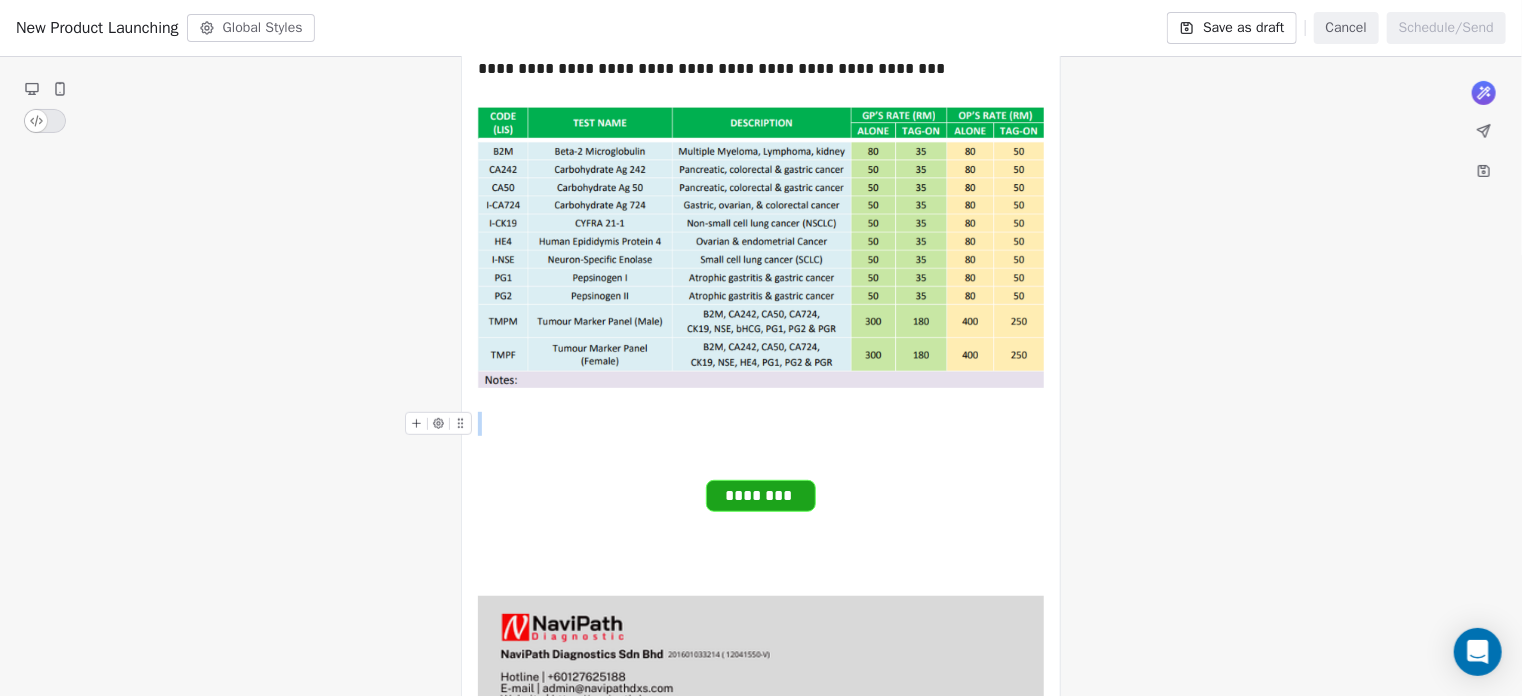 click at bounding box center (761, 424) 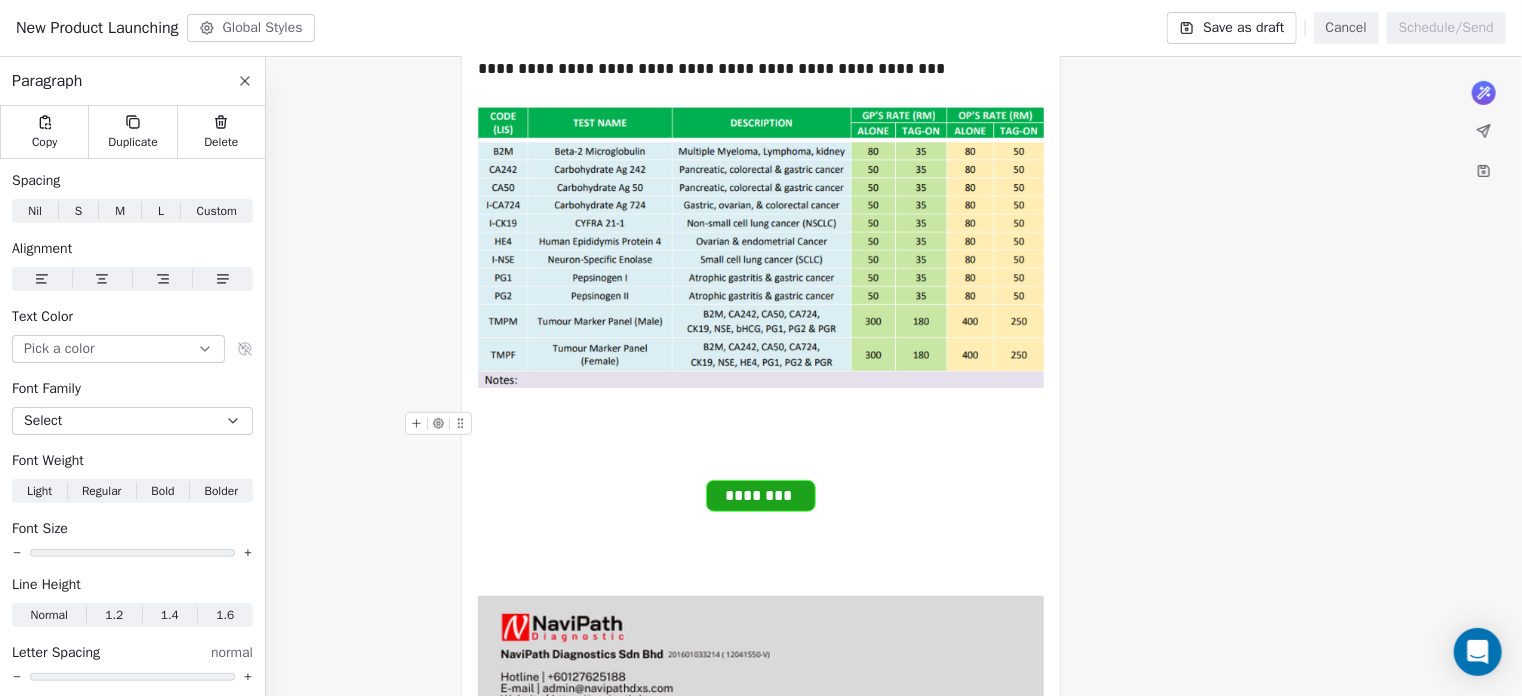 click 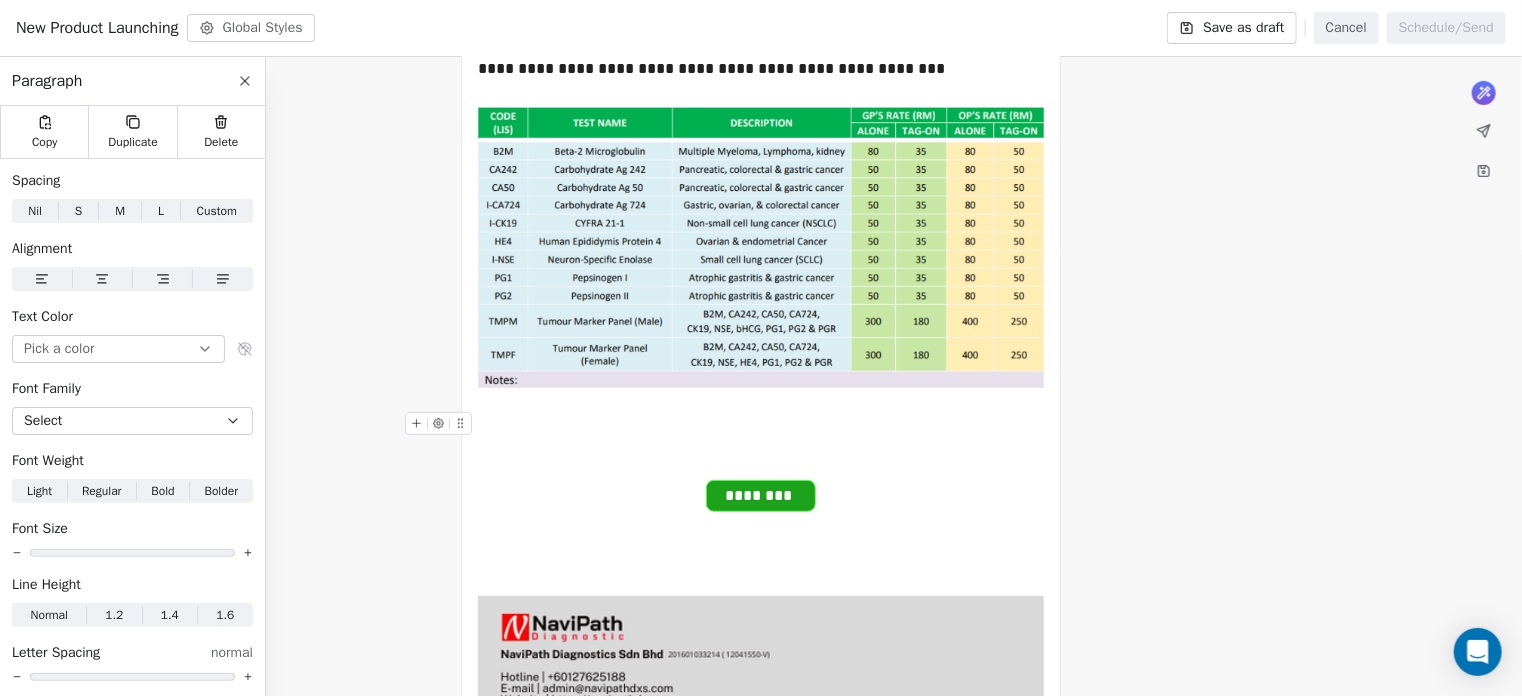 click 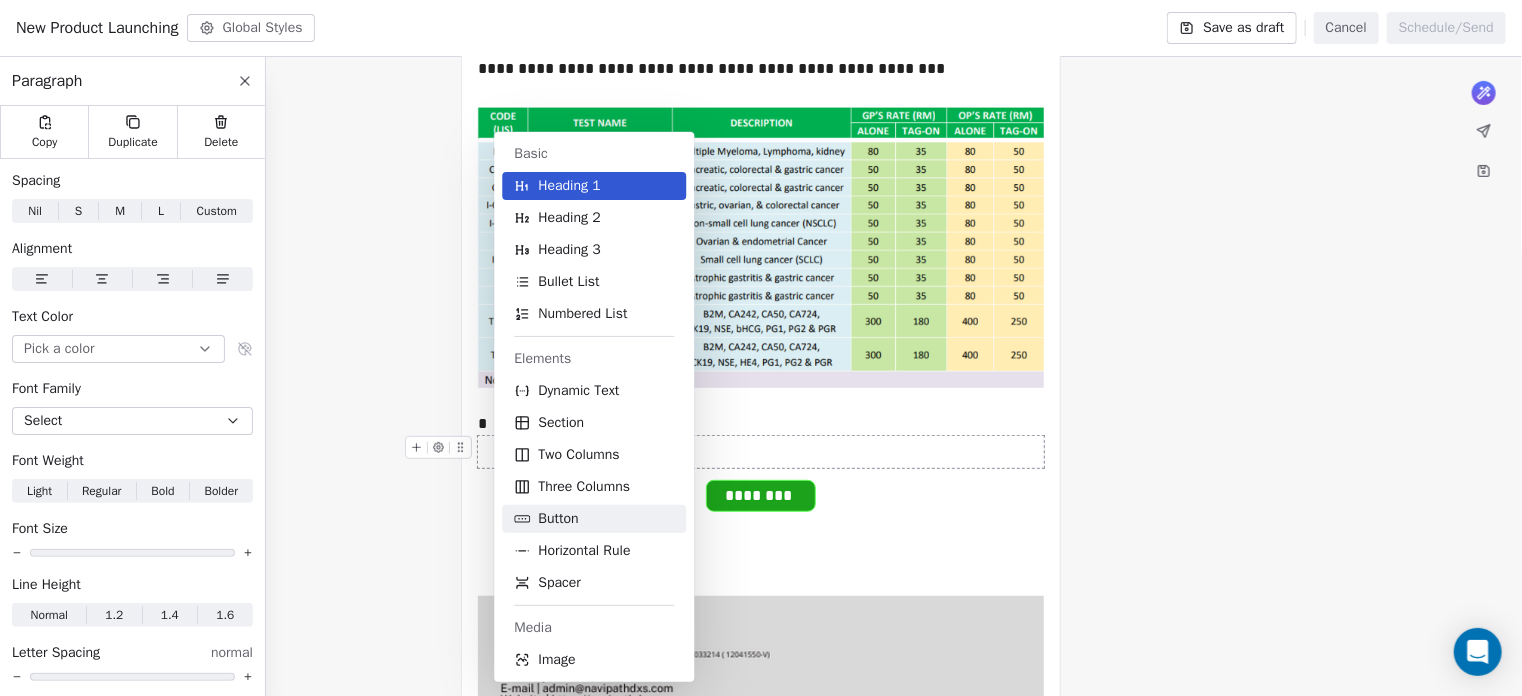 click on "Button" at bounding box center [558, 519] 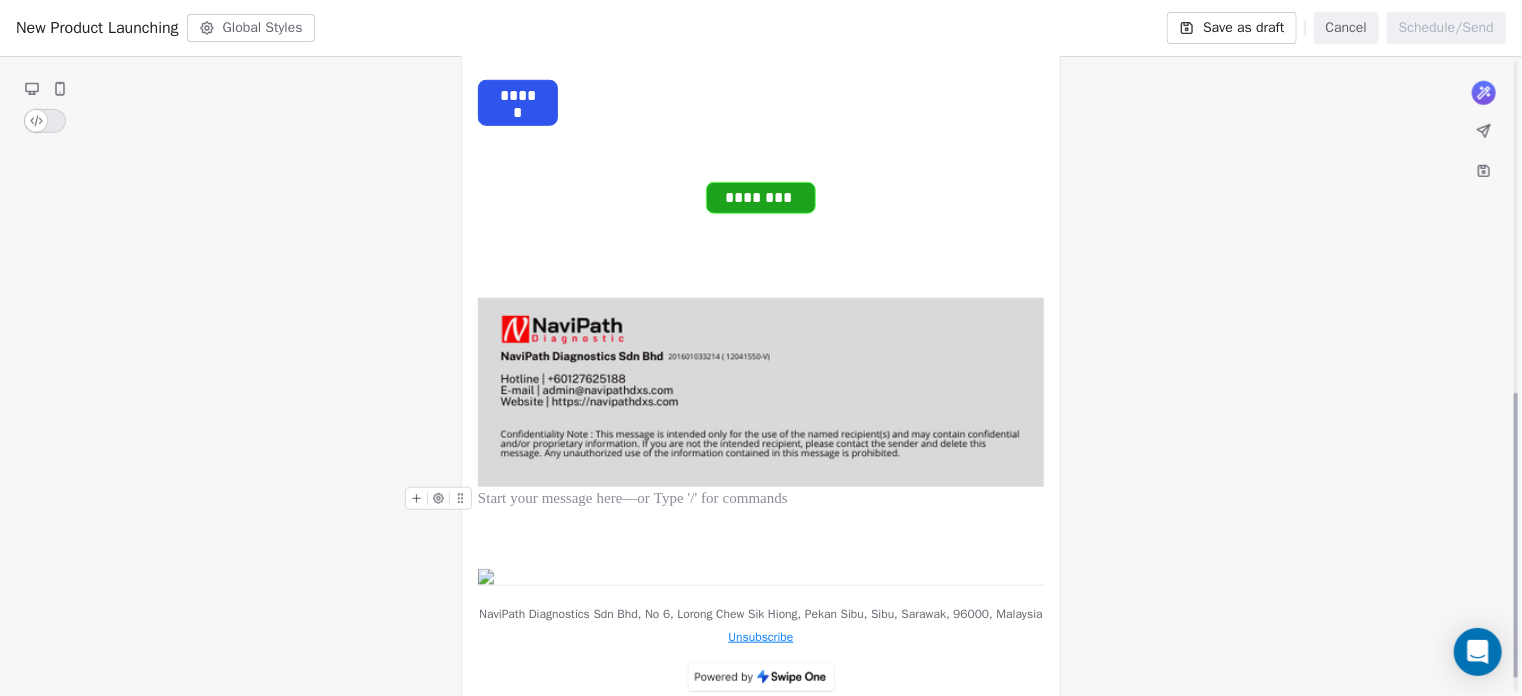 scroll, scrollTop: 775, scrollLeft: 0, axis: vertical 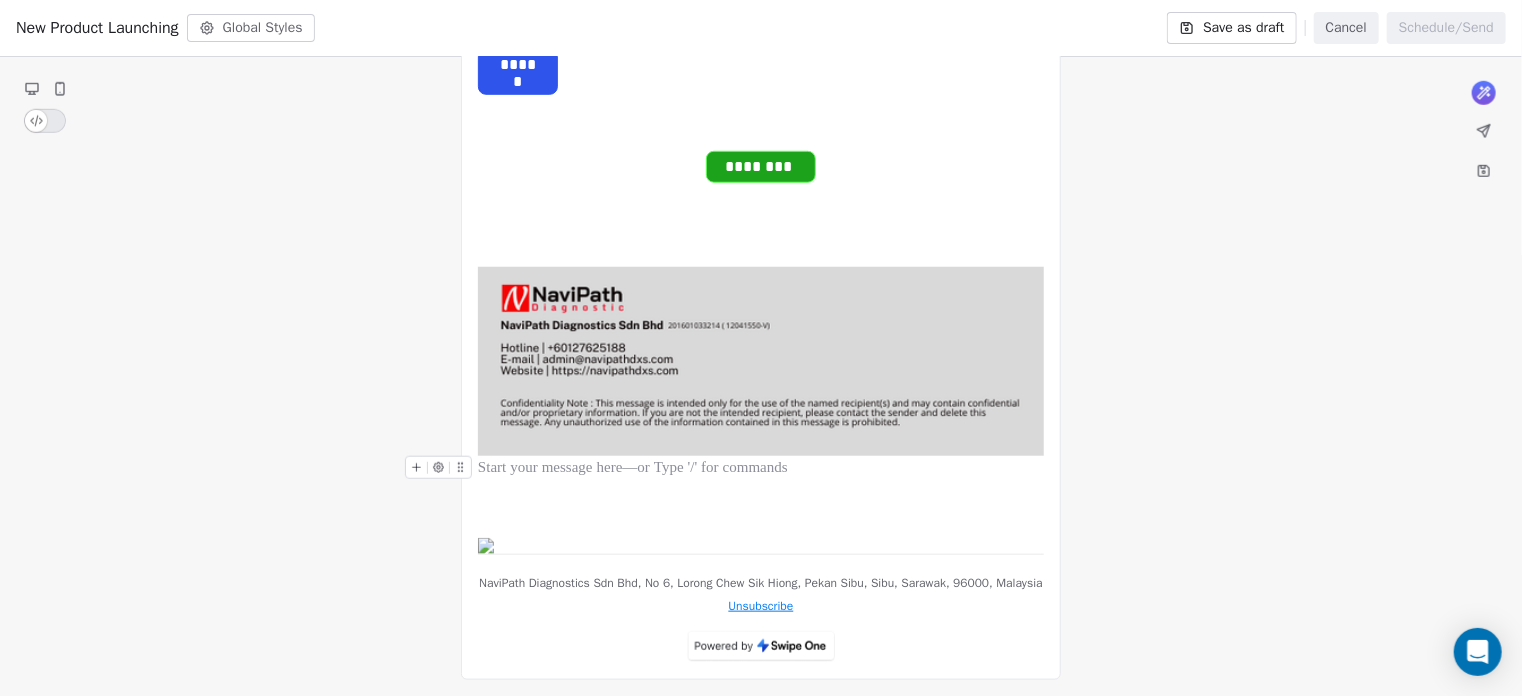 click at bounding box center [460, 467] 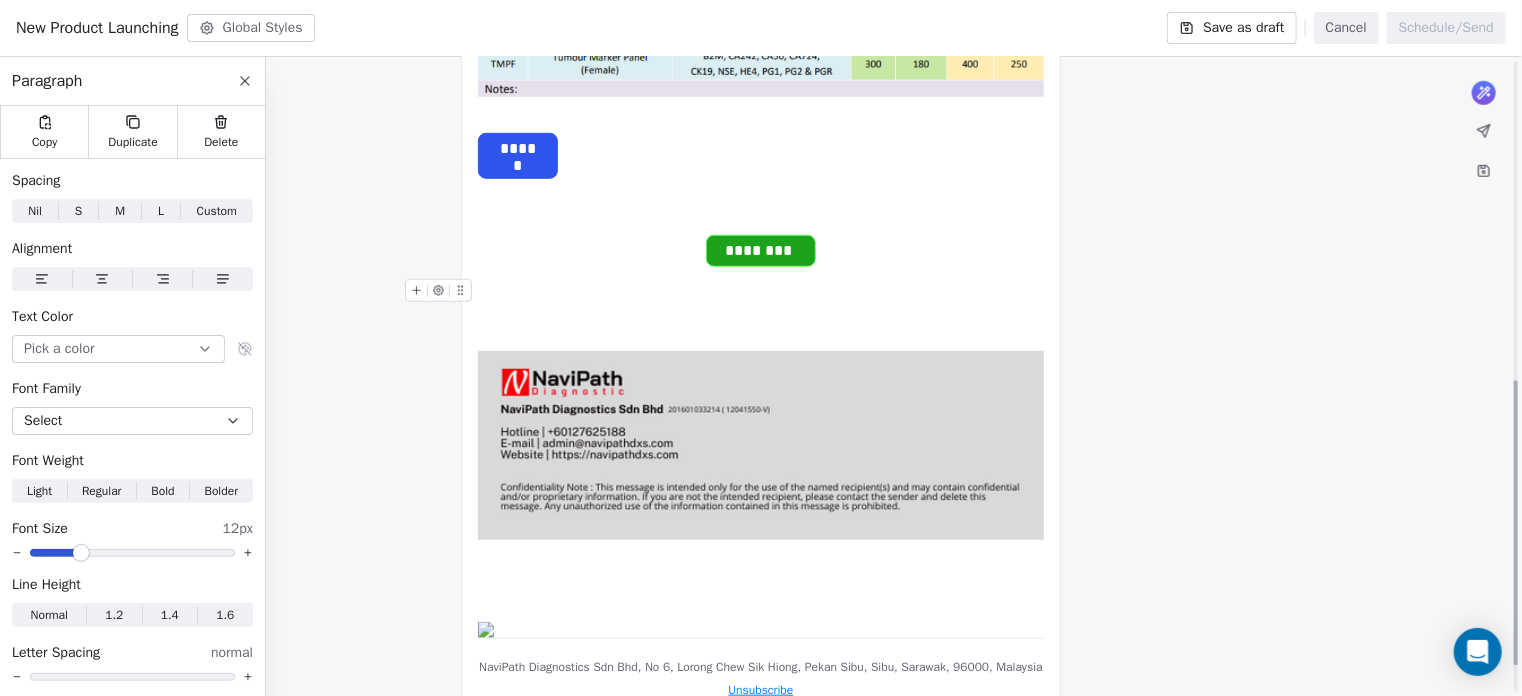 scroll, scrollTop: 575, scrollLeft: 0, axis: vertical 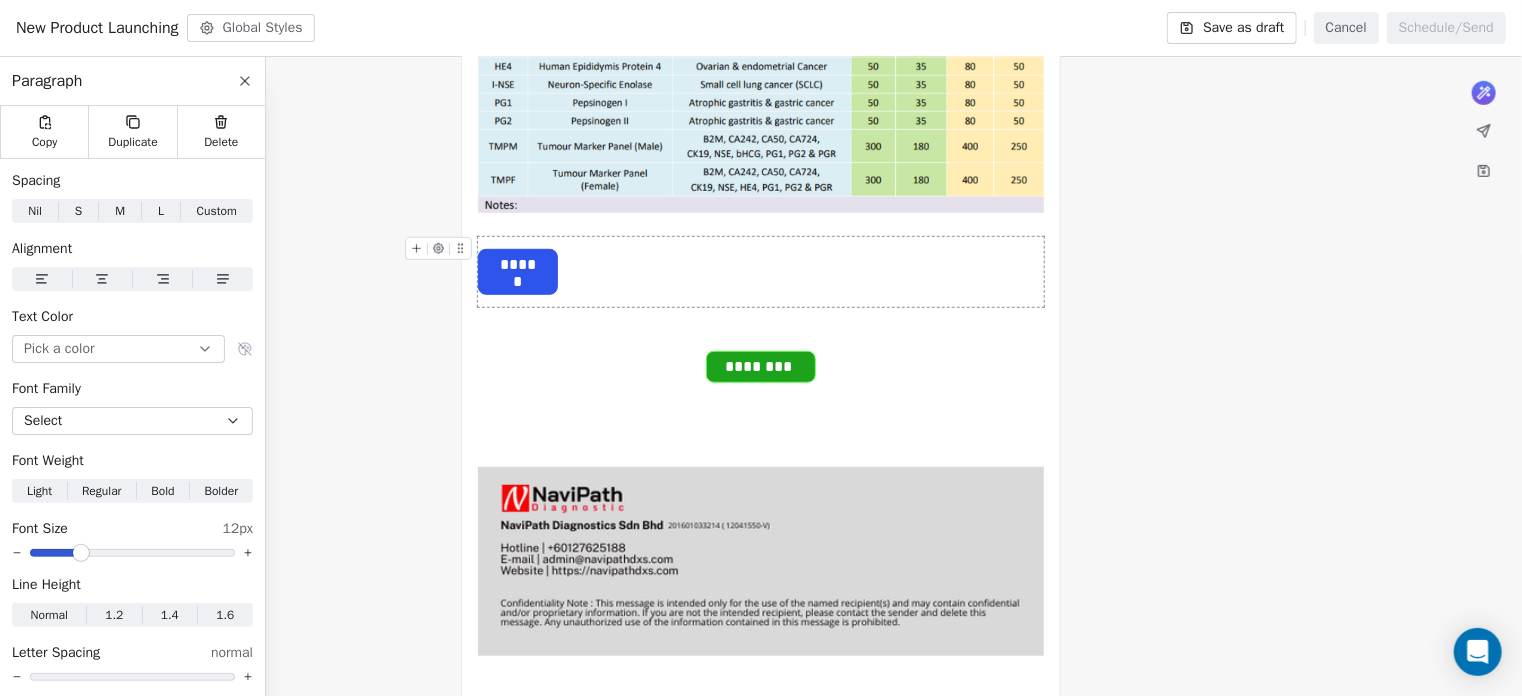 click on "******" at bounding box center [518, 265] 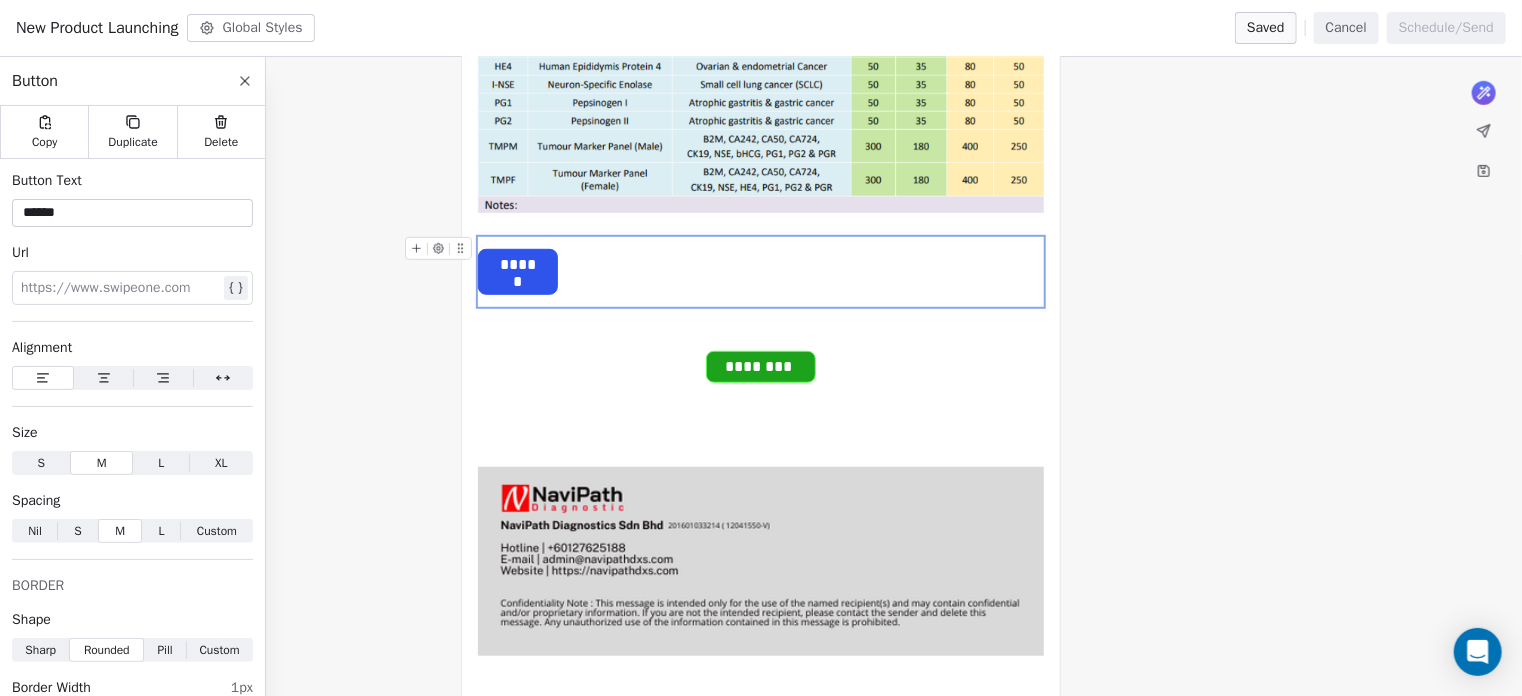 click on "******" at bounding box center (518, 265) 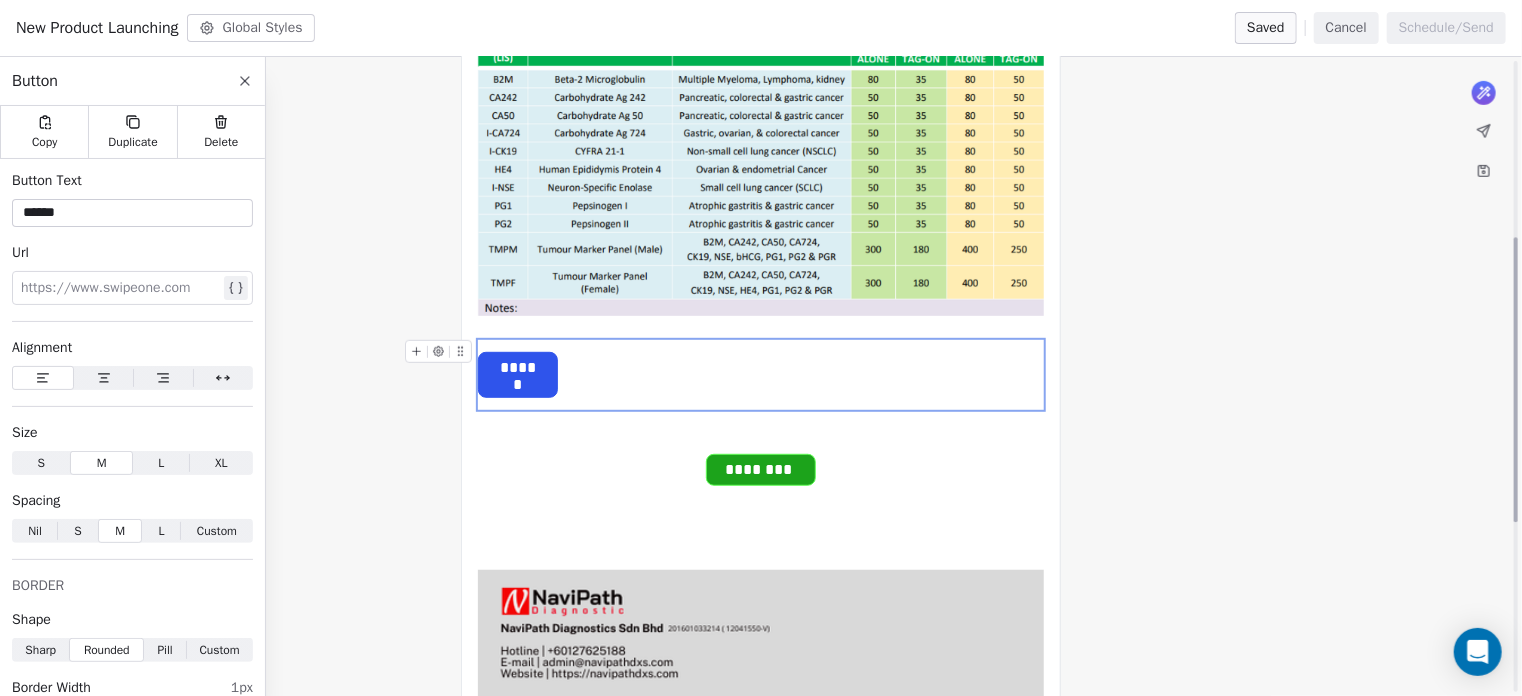 scroll, scrollTop: 375, scrollLeft: 0, axis: vertical 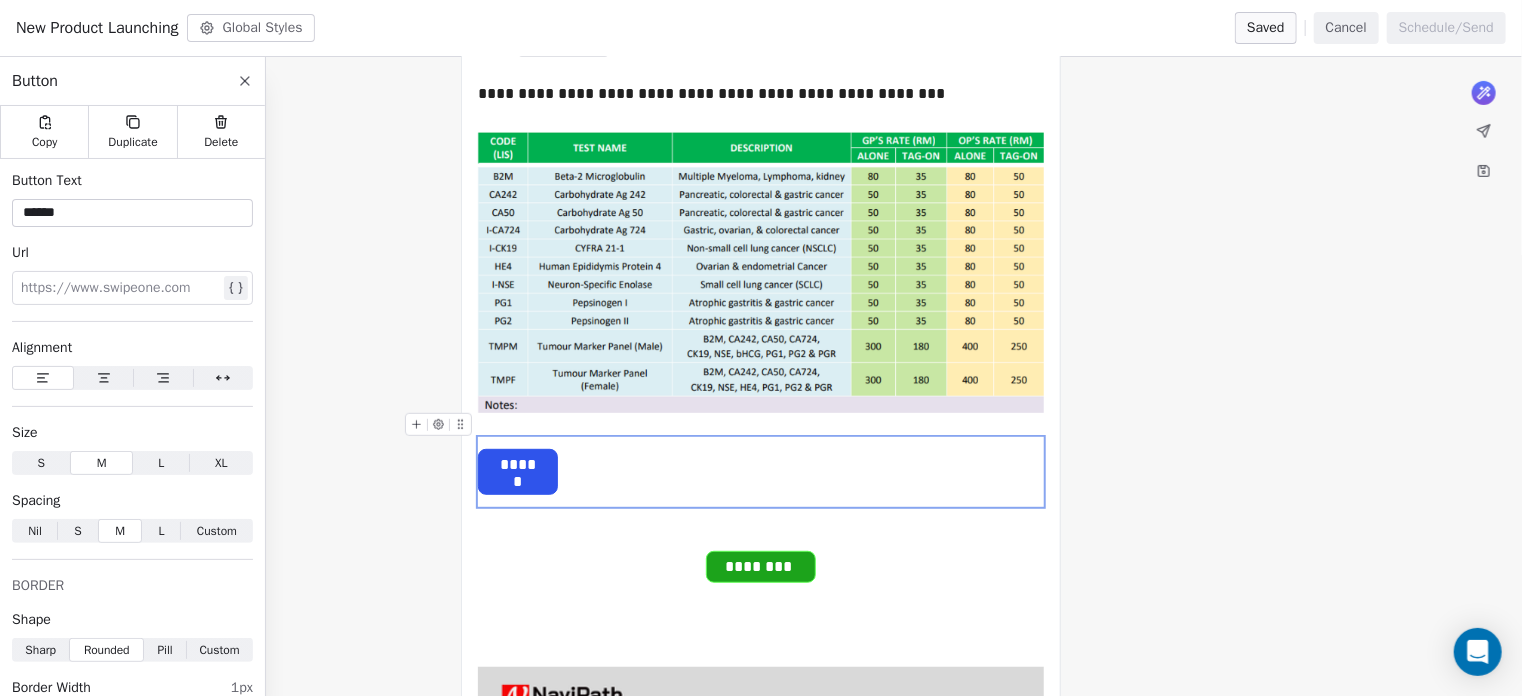 click 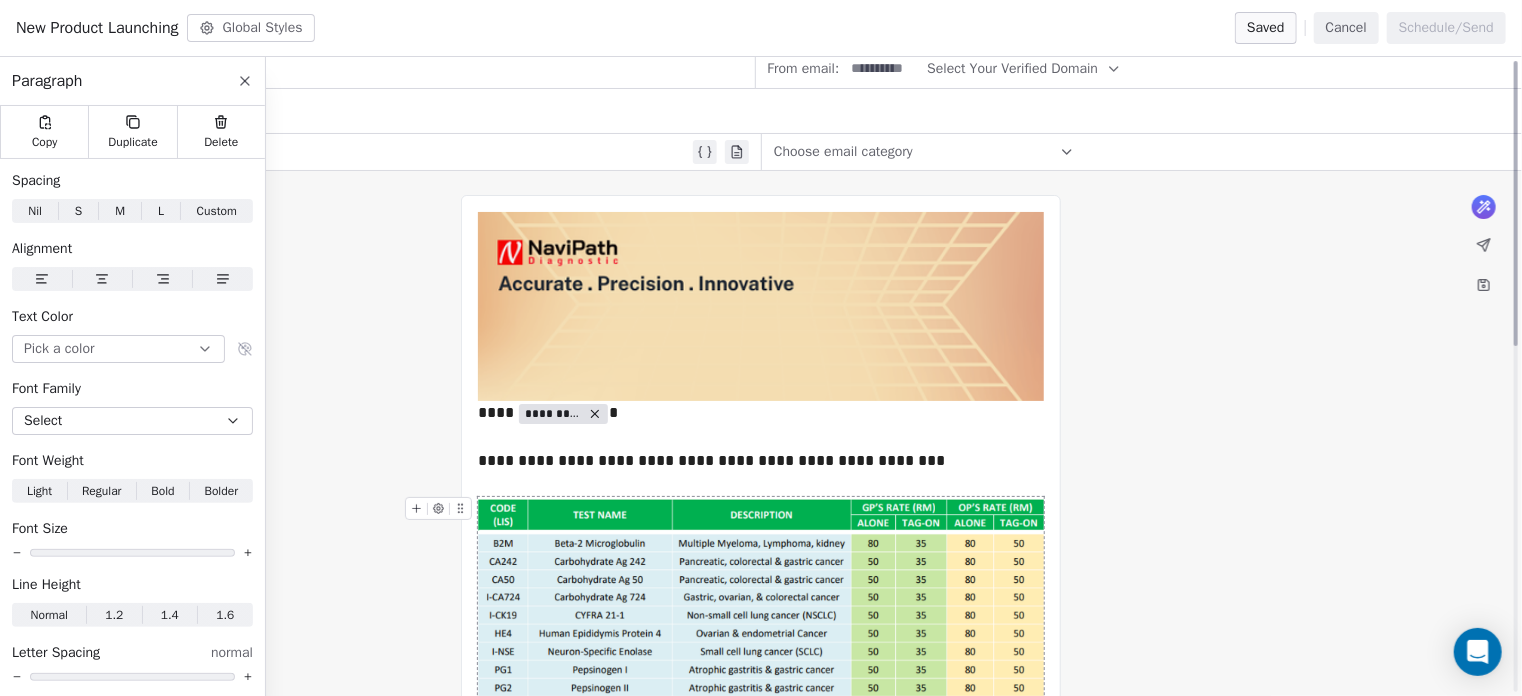 scroll, scrollTop: 0, scrollLeft: 0, axis: both 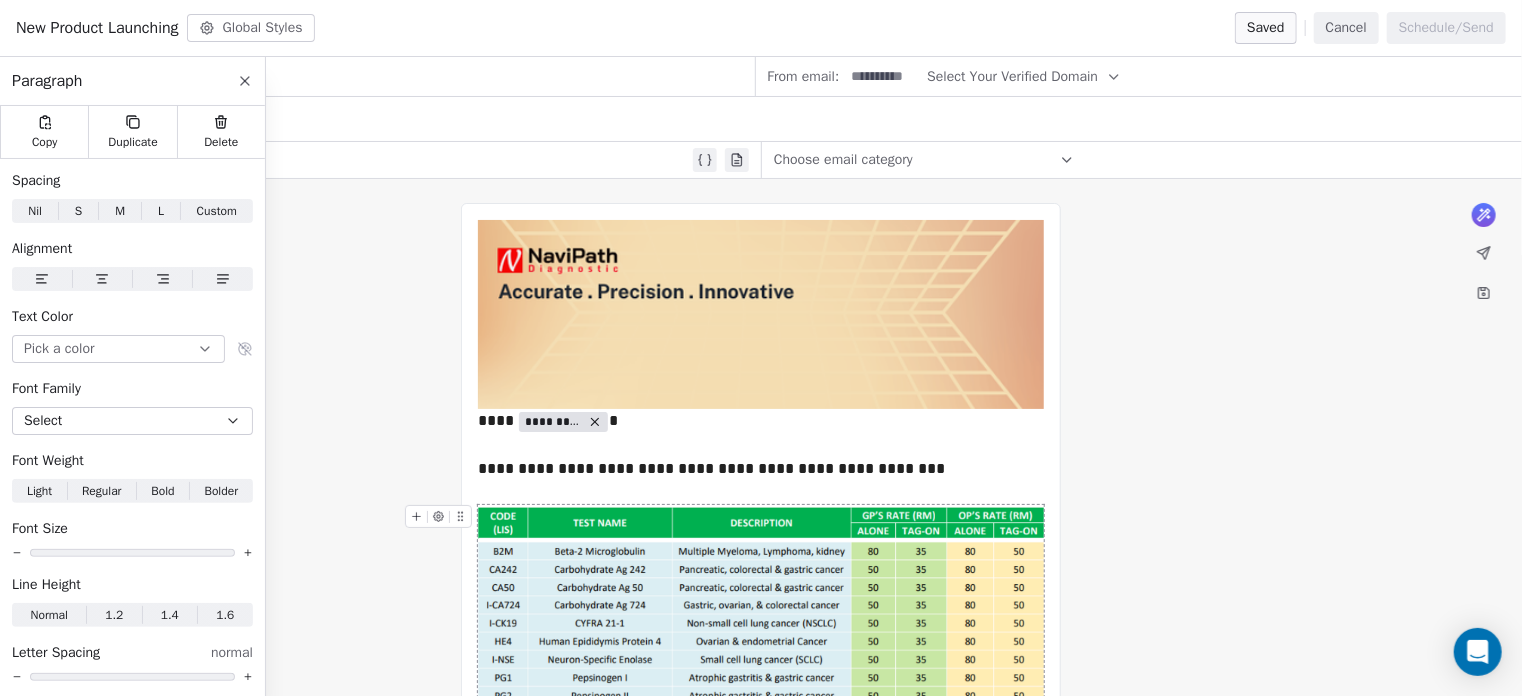 click on "Cancel" at bounding box center [1346, 28] 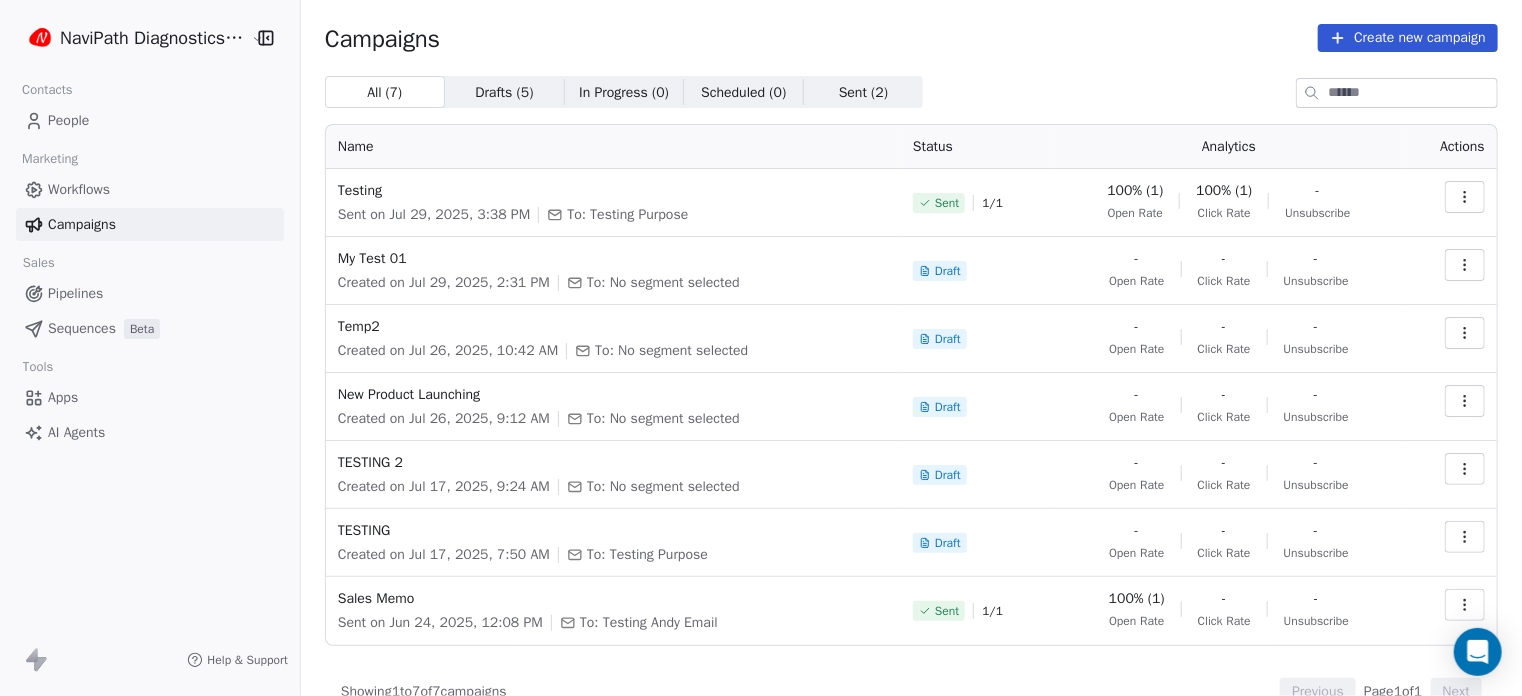 click on "Pipelines" at bounding box center [150, 293] 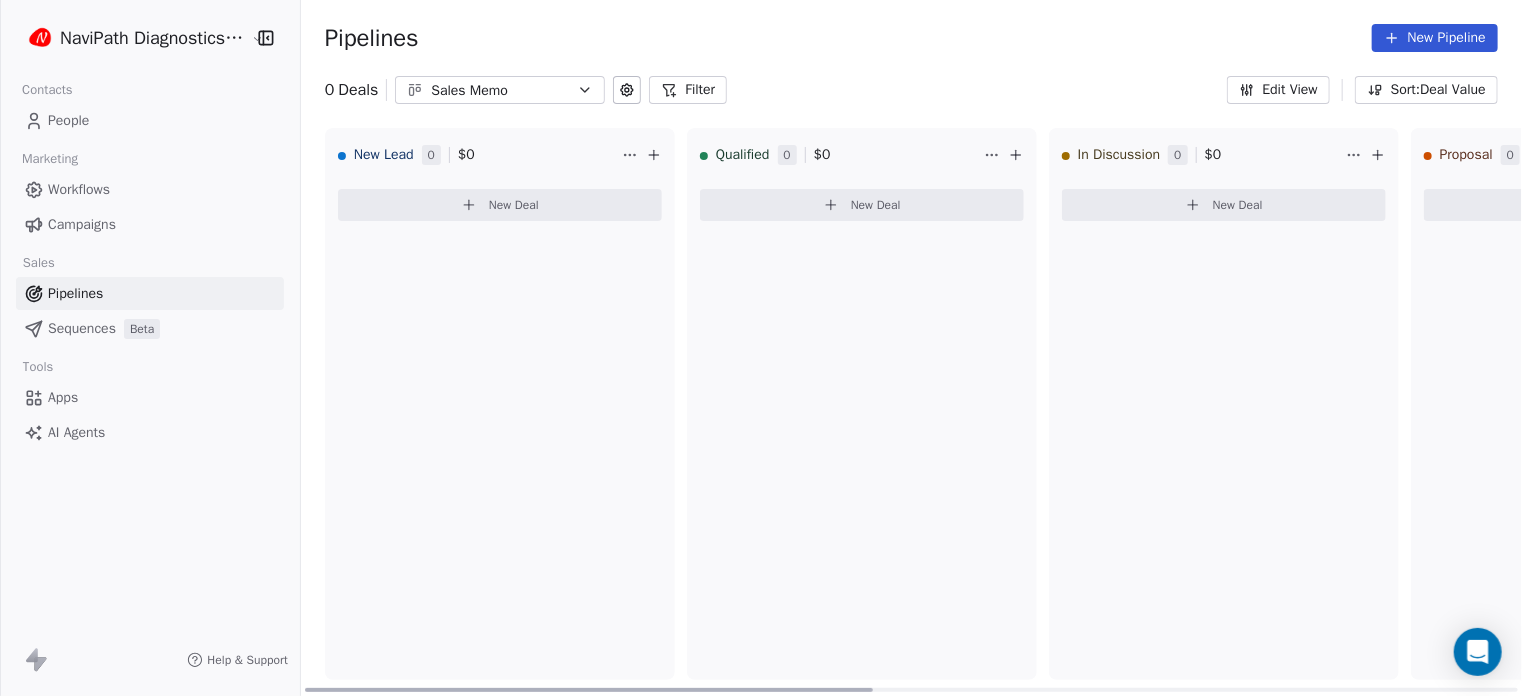 click 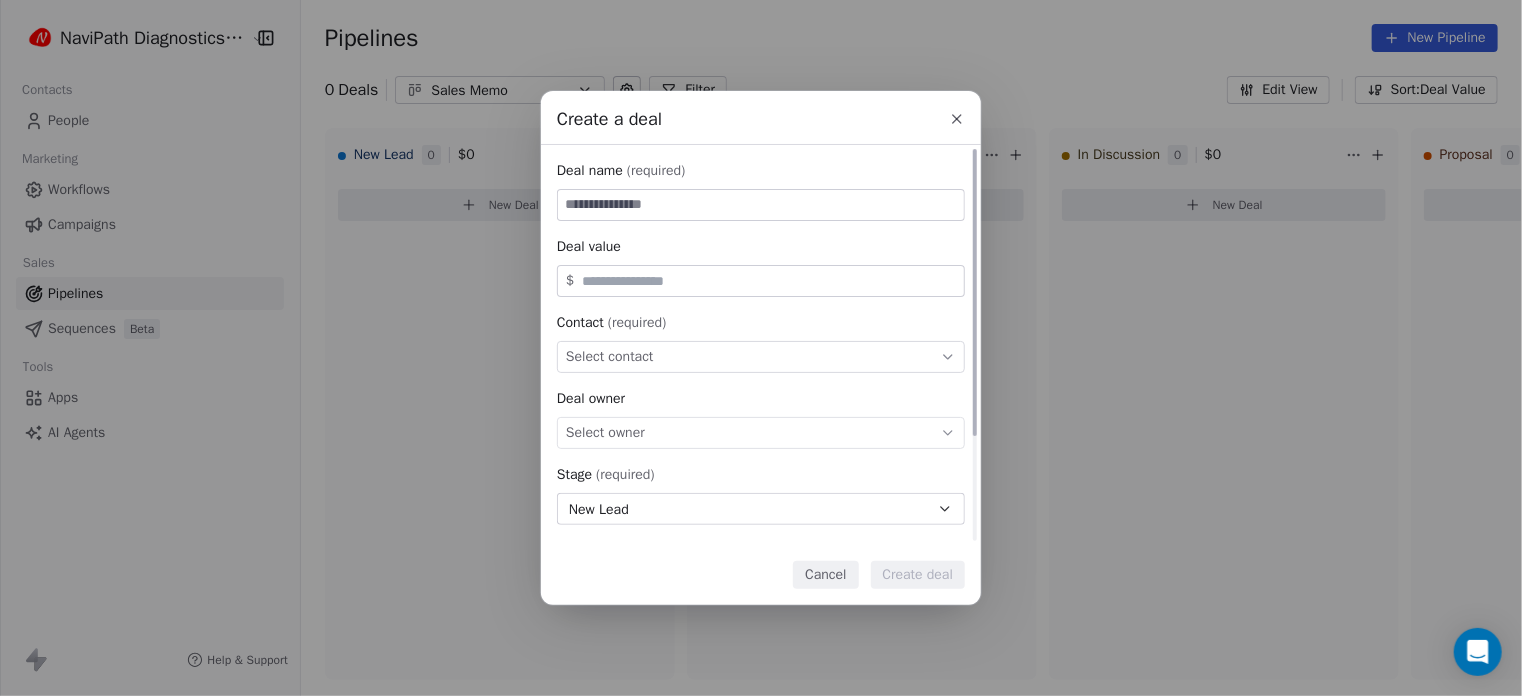 click at bounding box center [761, 205] 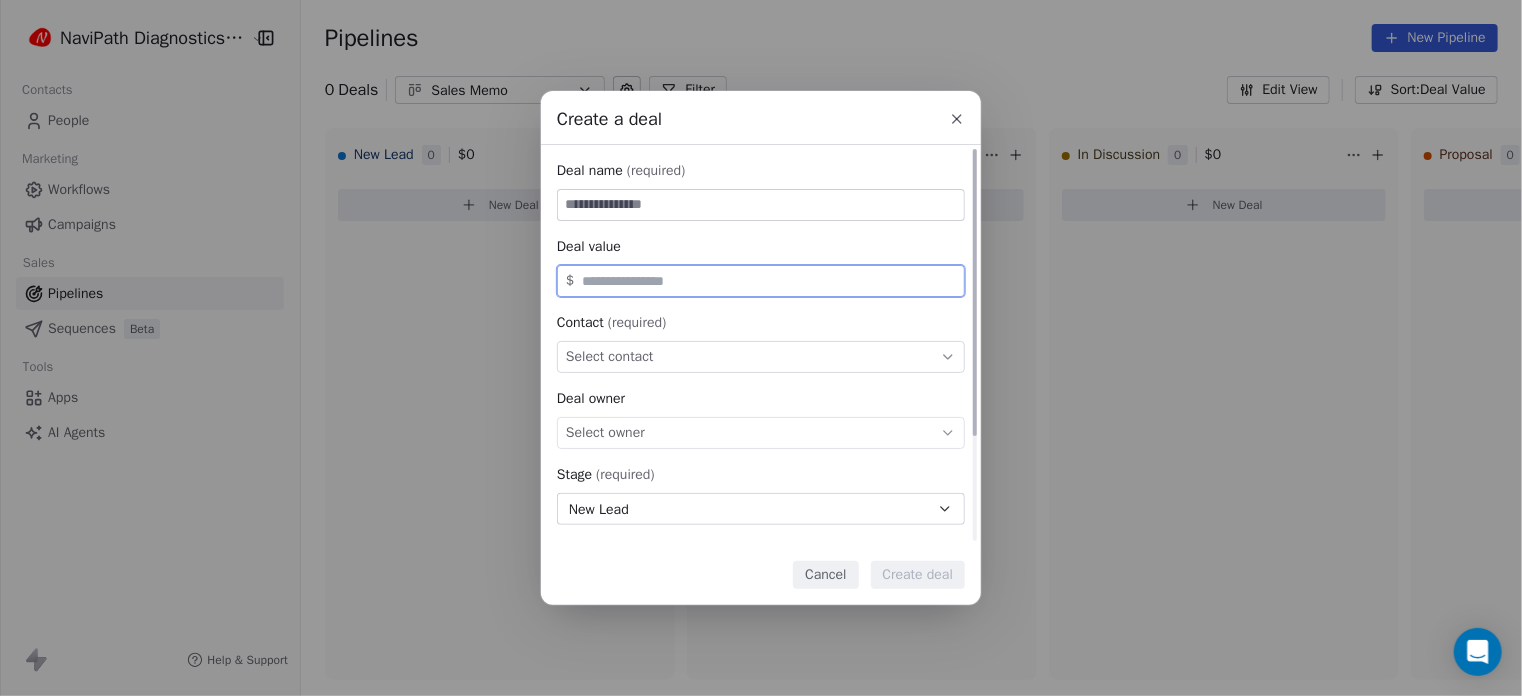click at bounding box center (769, 281) 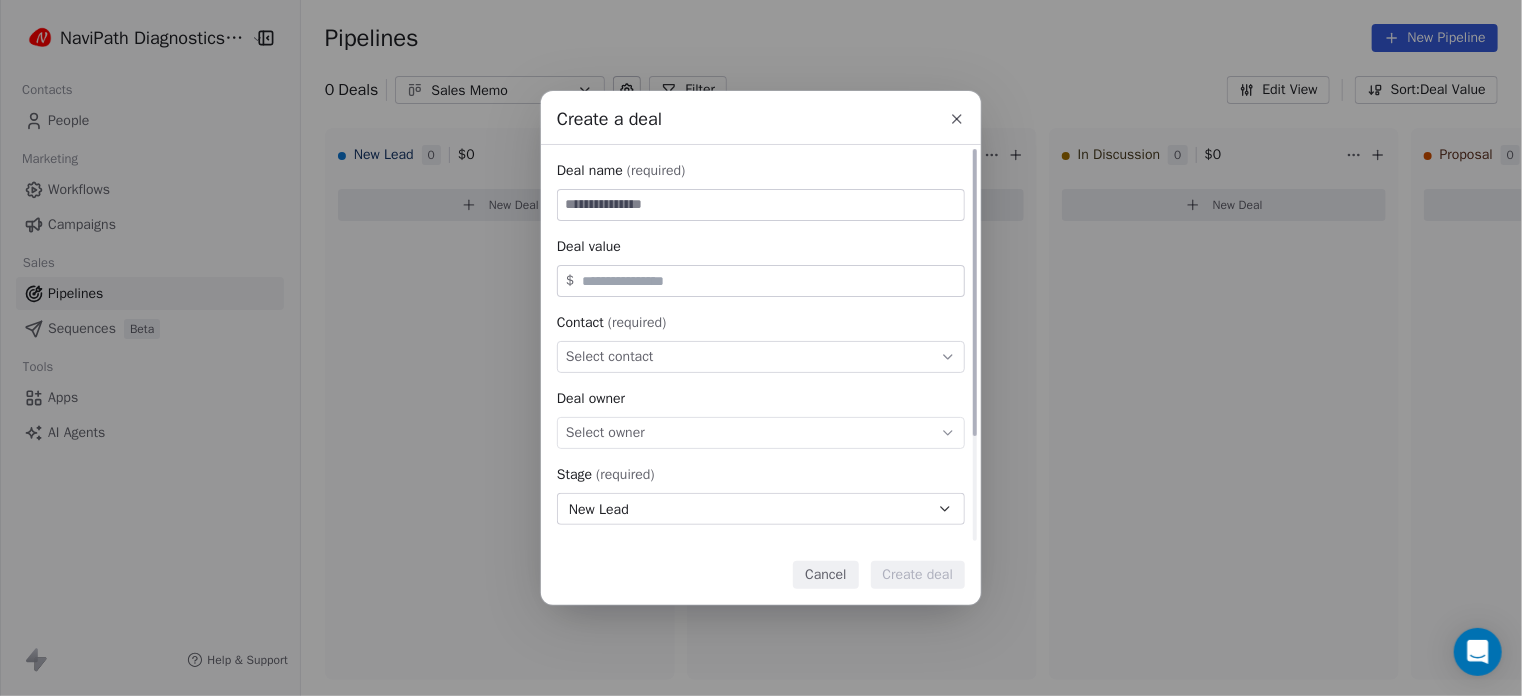 click on "Select contact" at bounding box center (610, 357) 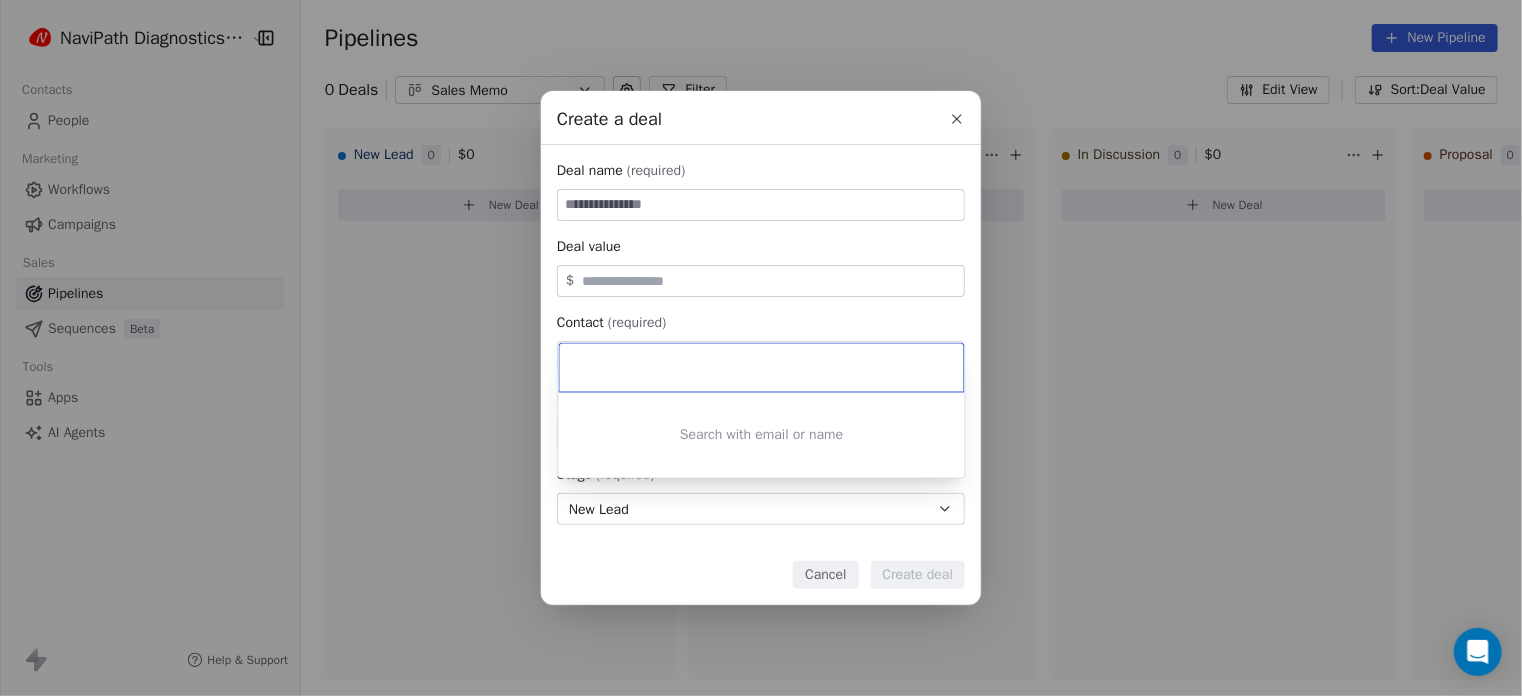 click at bounding box center [764, 368] 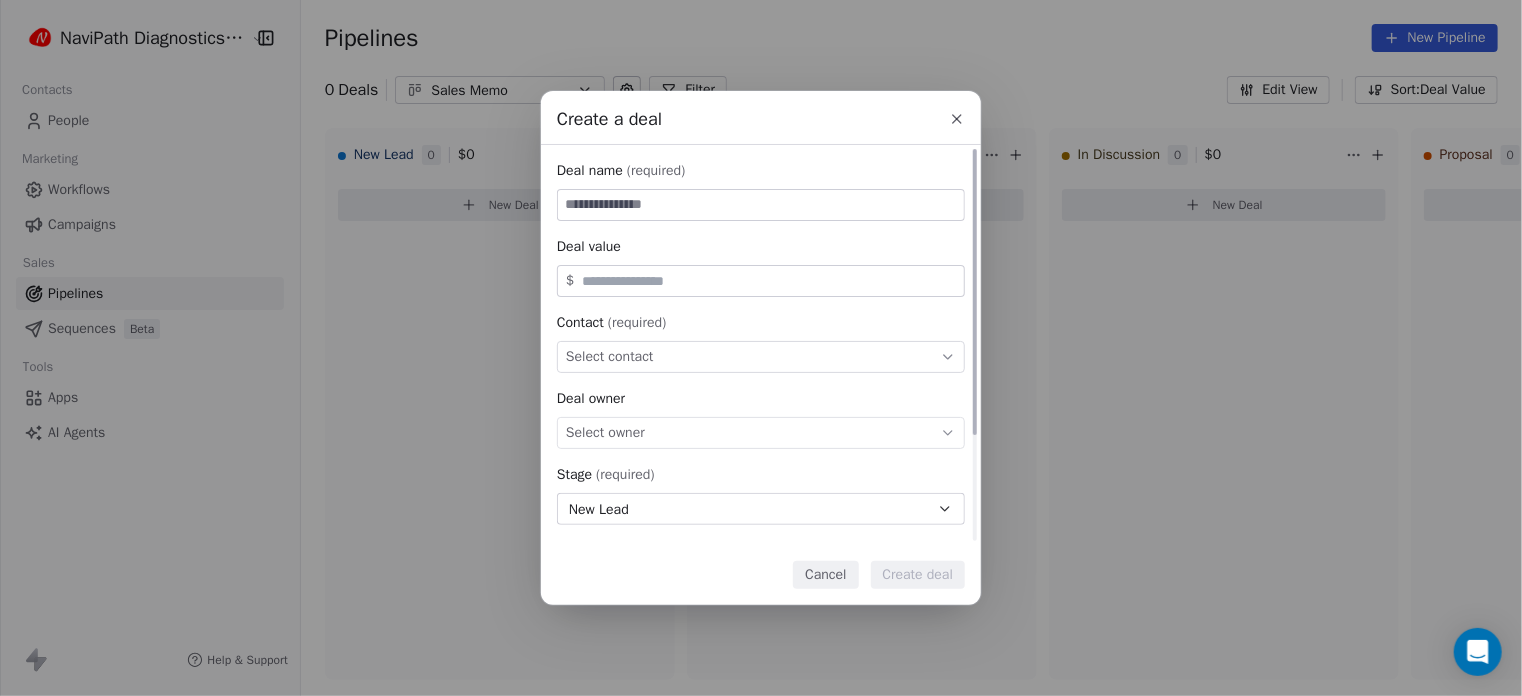 click on "Deal name (required) Deal value $ Contact (required) Select contact Deal owner Select owner Stage (required) New Lead Expected close date Select date Priority Set priority" at bounding box center (761, 419) 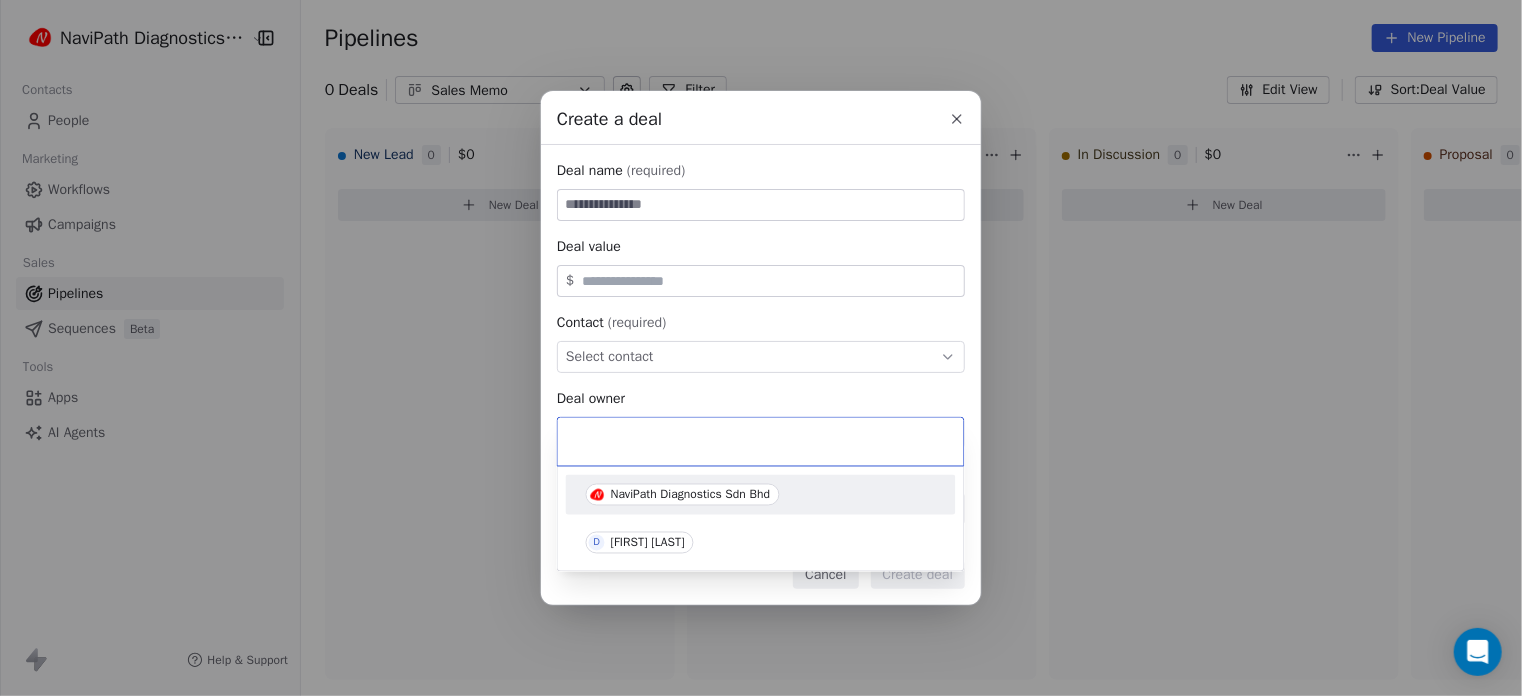 click on "NaviPath Diagnostics Sdn Bhd" at bounding box center [761, 495] 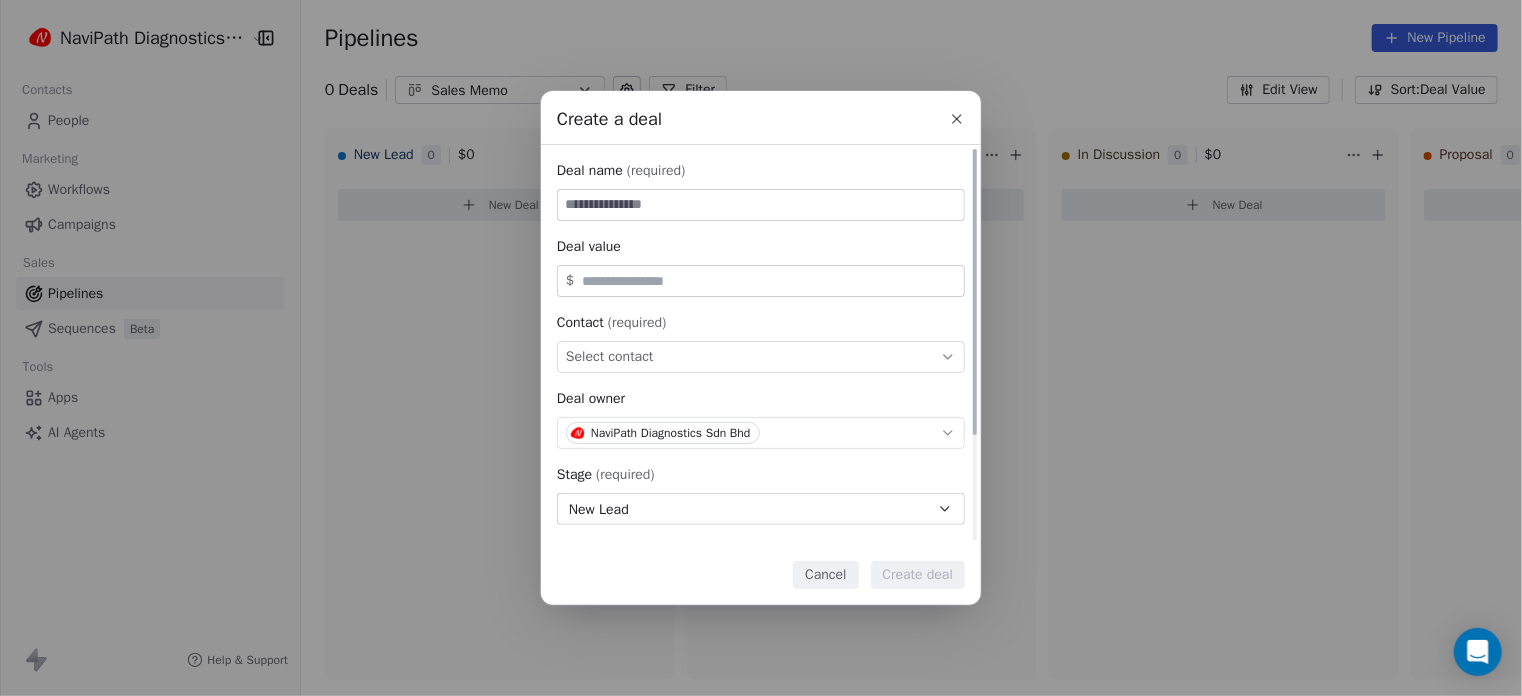 click on "Deal name (required) Deal value $ Contact (required) Select contact Deal owner [COMPANY] Stage (required) New Lead Expected close date Select date Priority Set priority" at bounding box center (761, 419) 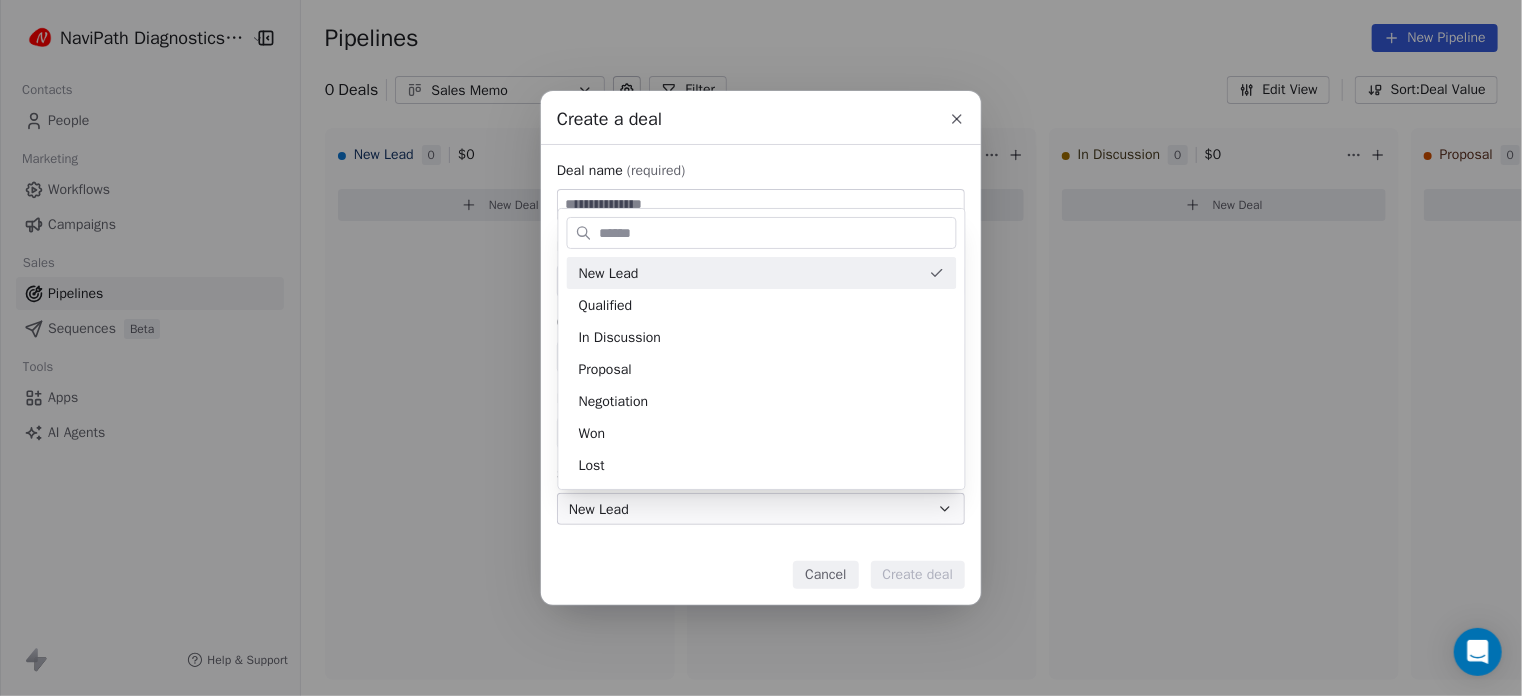 click on "Create a deal Deal name (required) Deal value $ Contact (required) Select contact Deal owner [COMPANY] Stage (required) New Lead Expected close date Select date Priority Set priority Cancel Create deal" at bounding box center (761, 348) 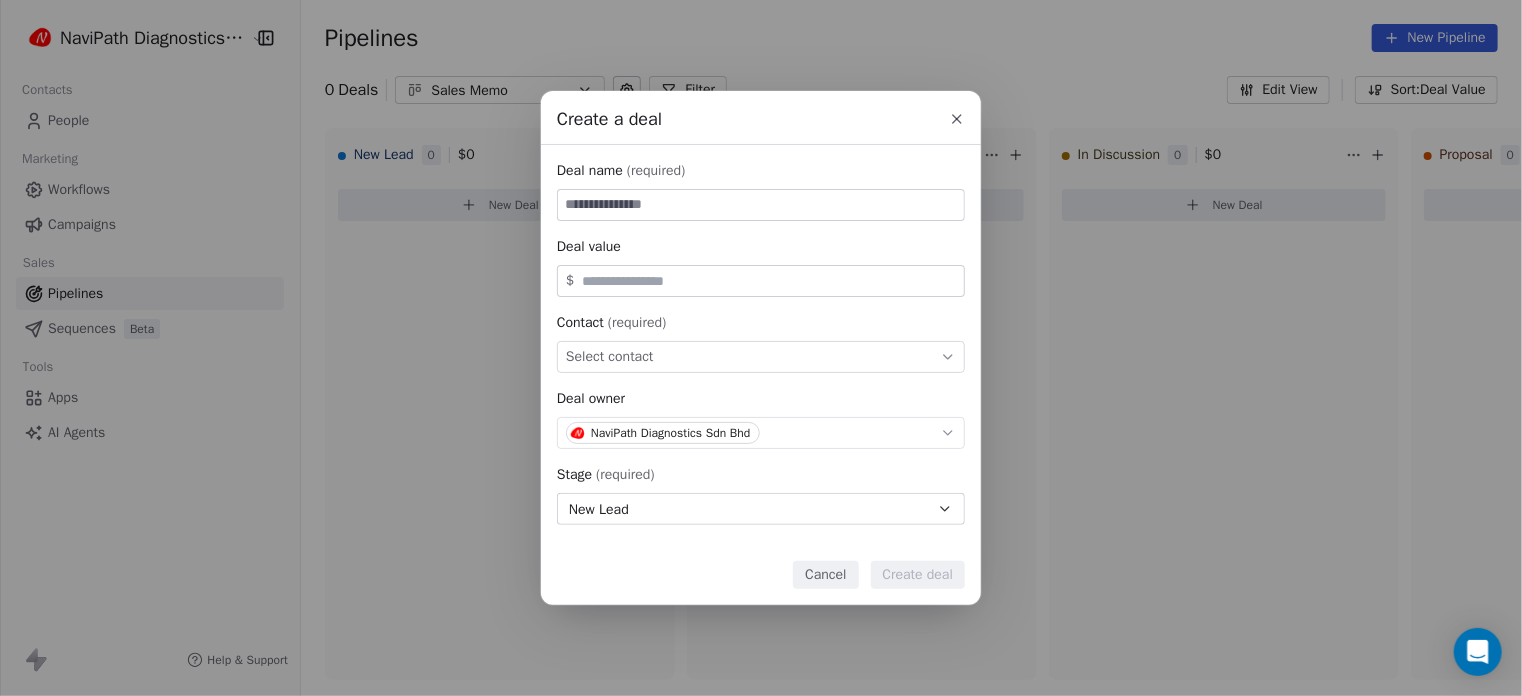 click 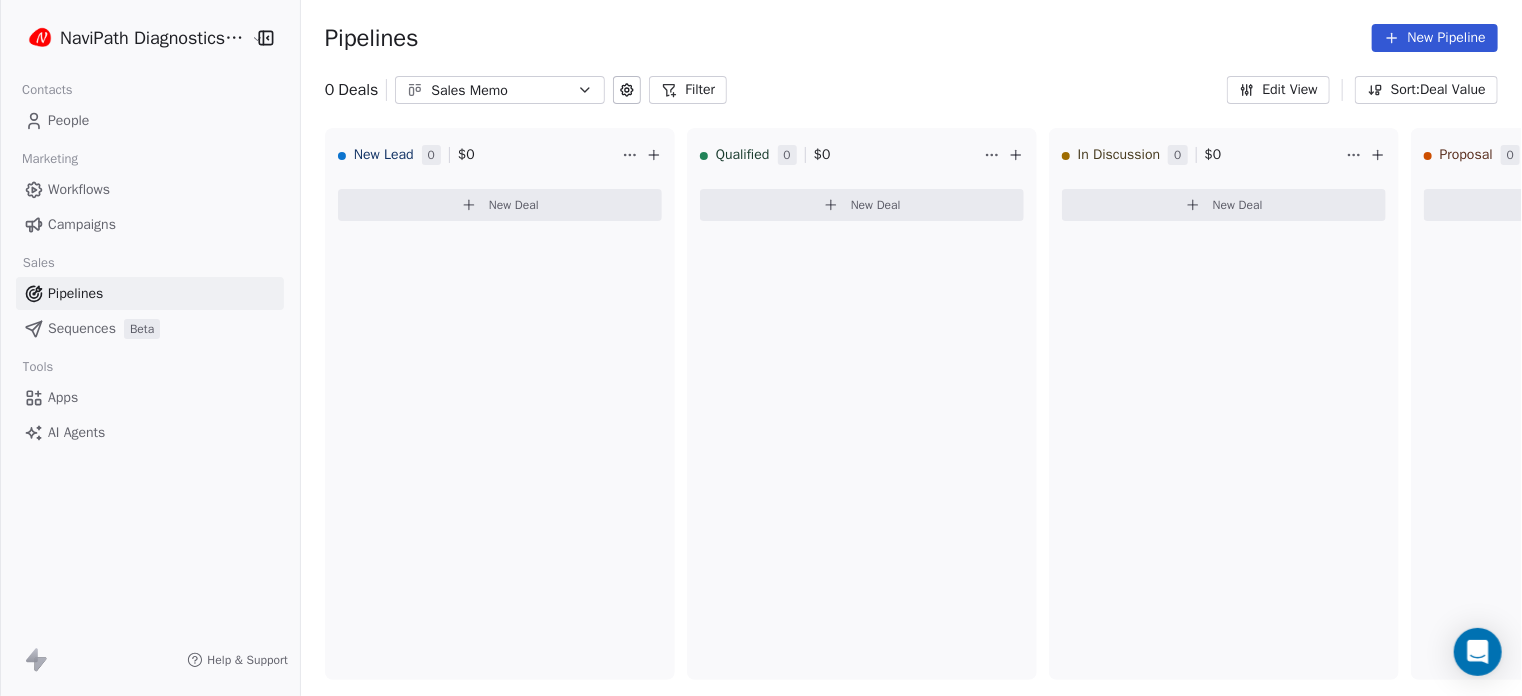 click on "Workflows" at bounding box center (79, 189) 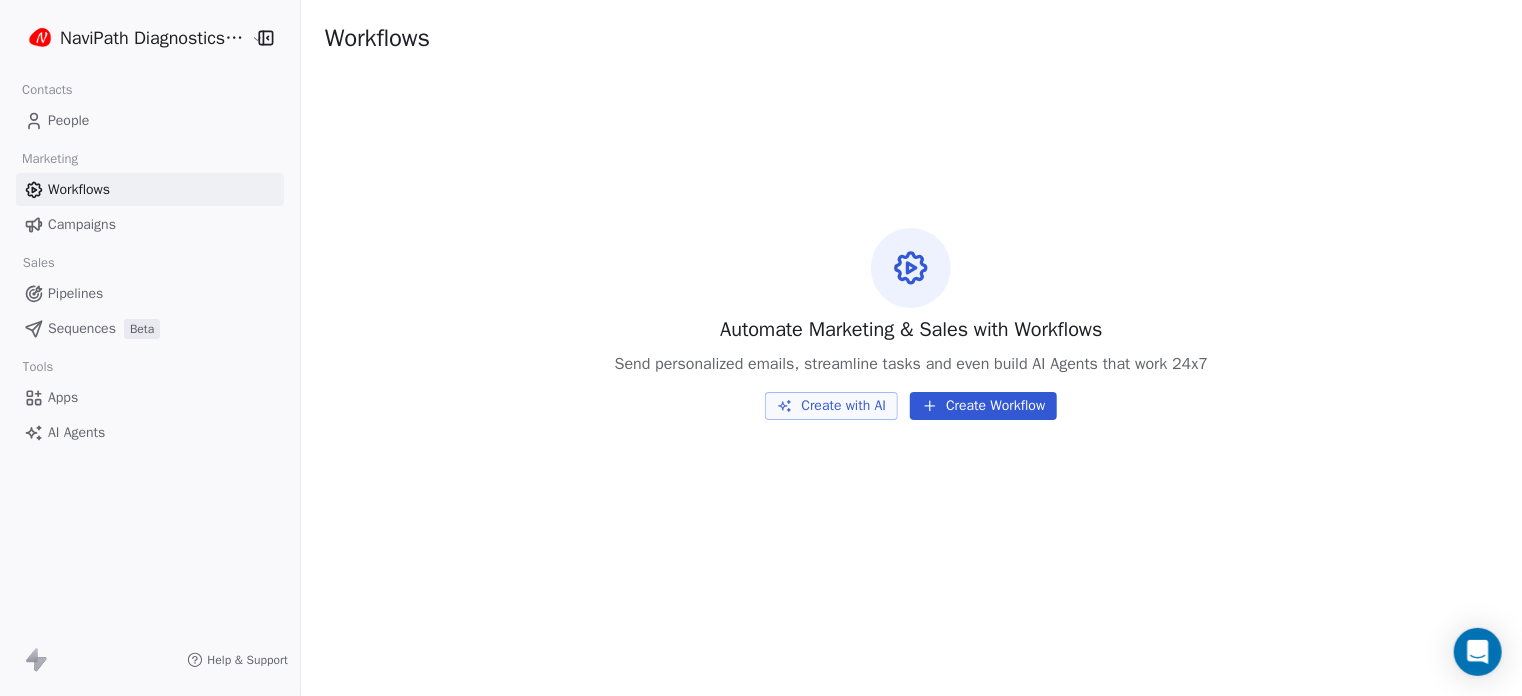 click on "Create with AI" at bounding box center (831, 406) 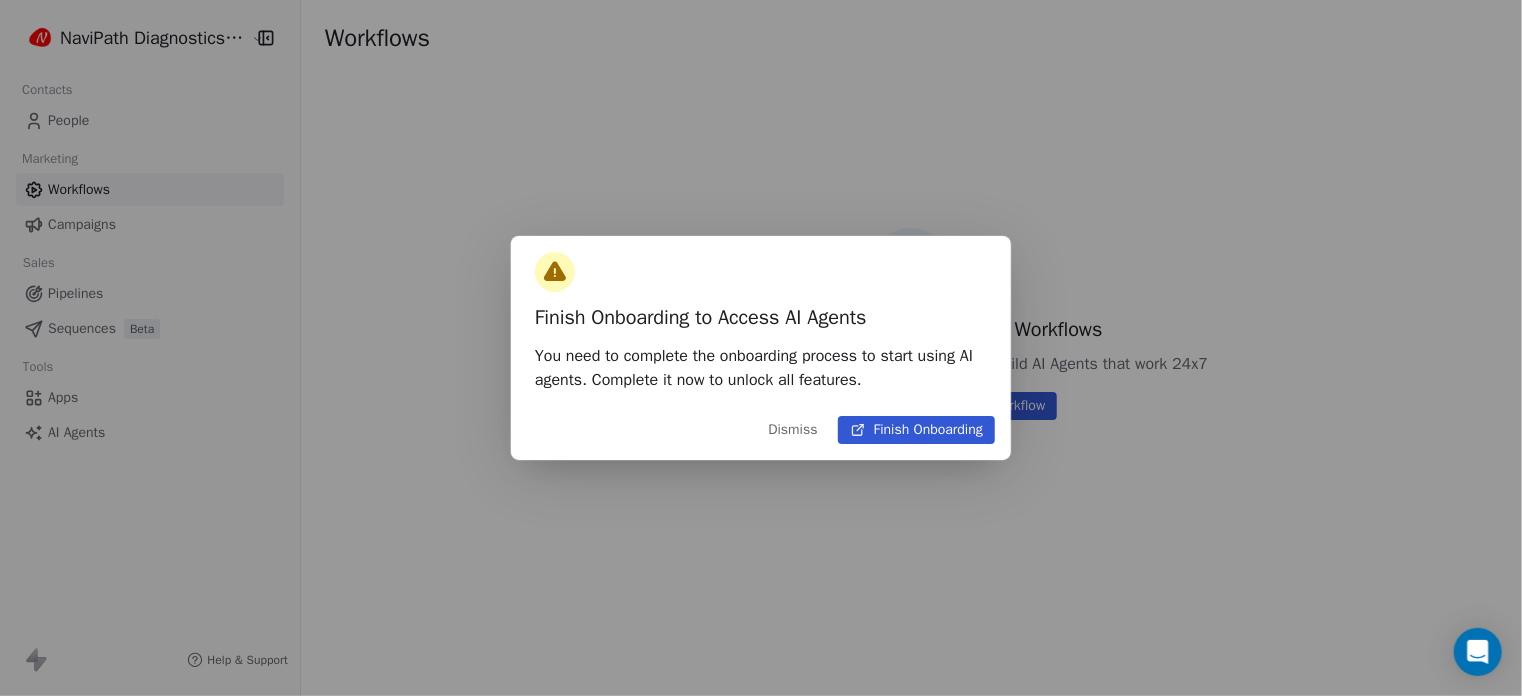 click on "Dismiss" at bounding box center (792, 430) 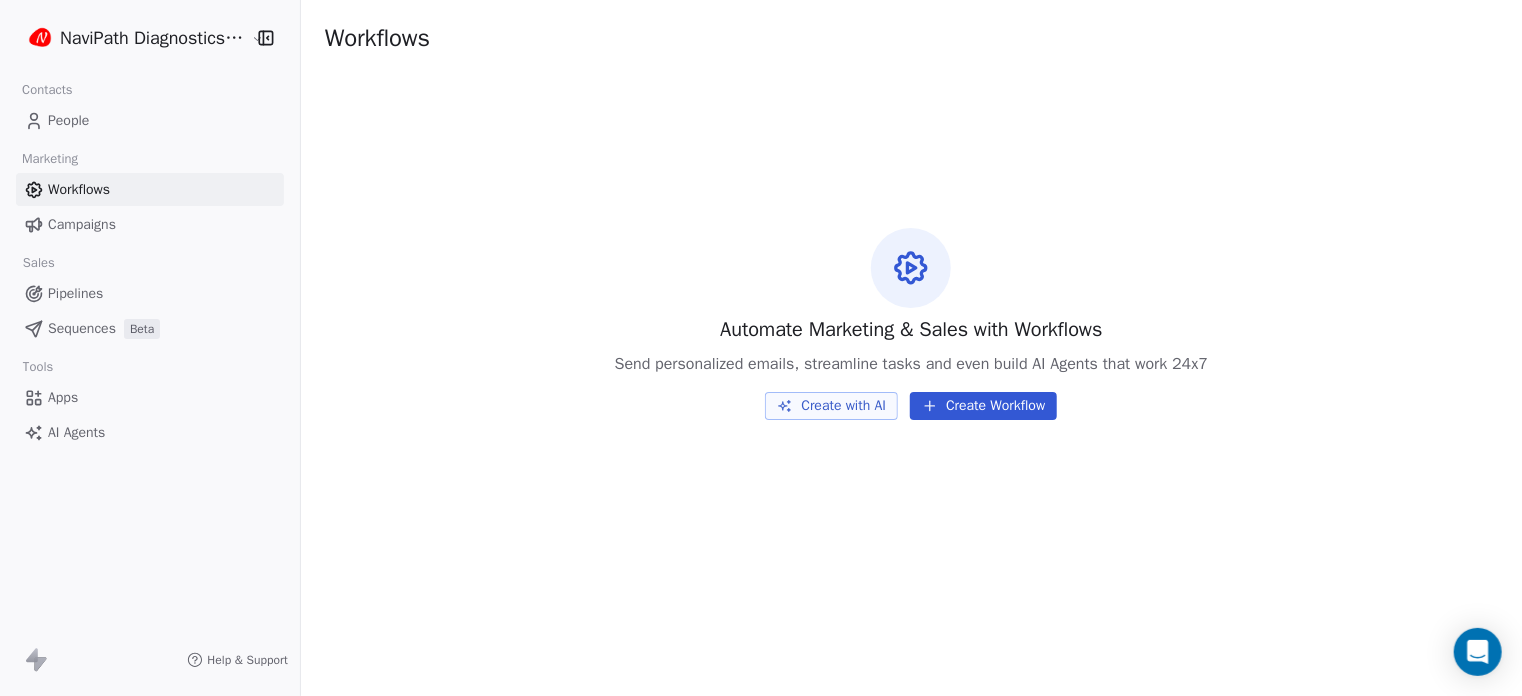 click on "Create with AI" at bounding box center (831, 406) 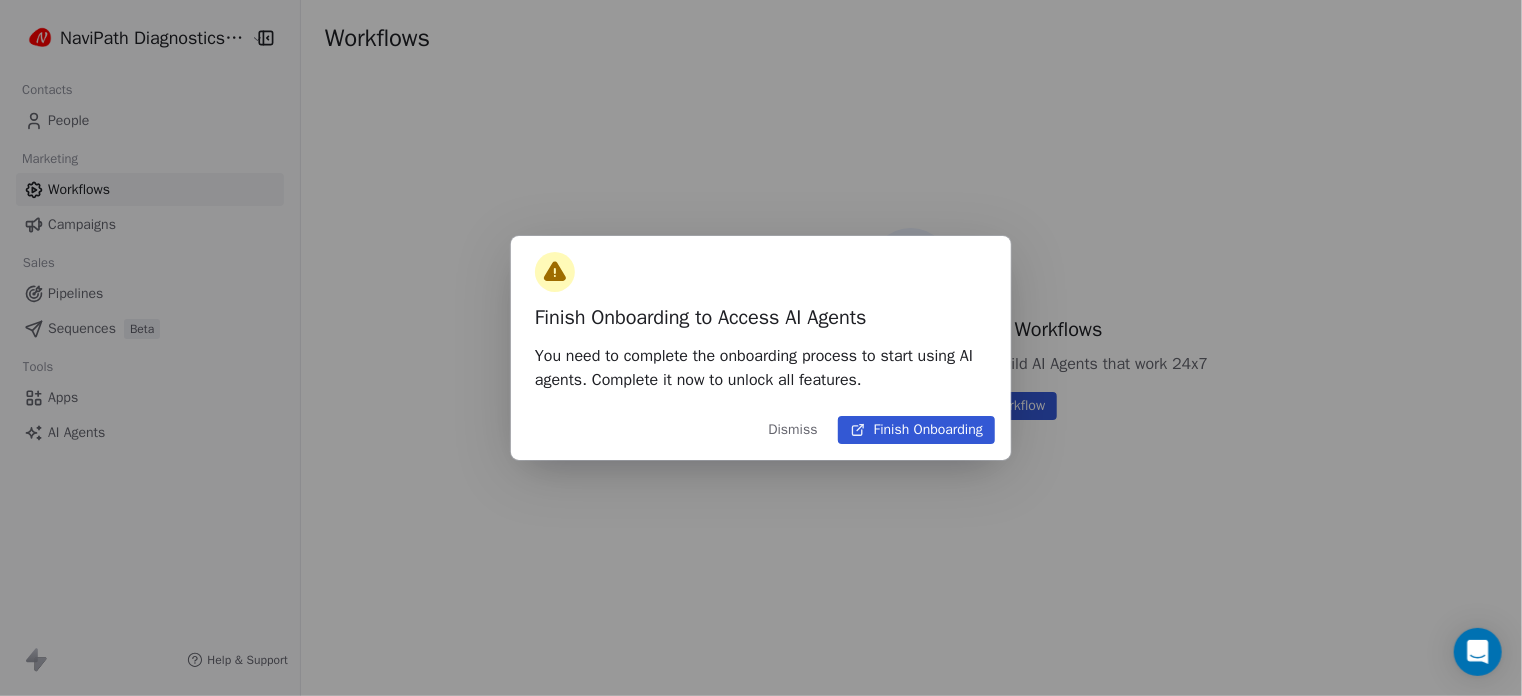 click on "Finish Onboarding" at bounding box center (916, 430) 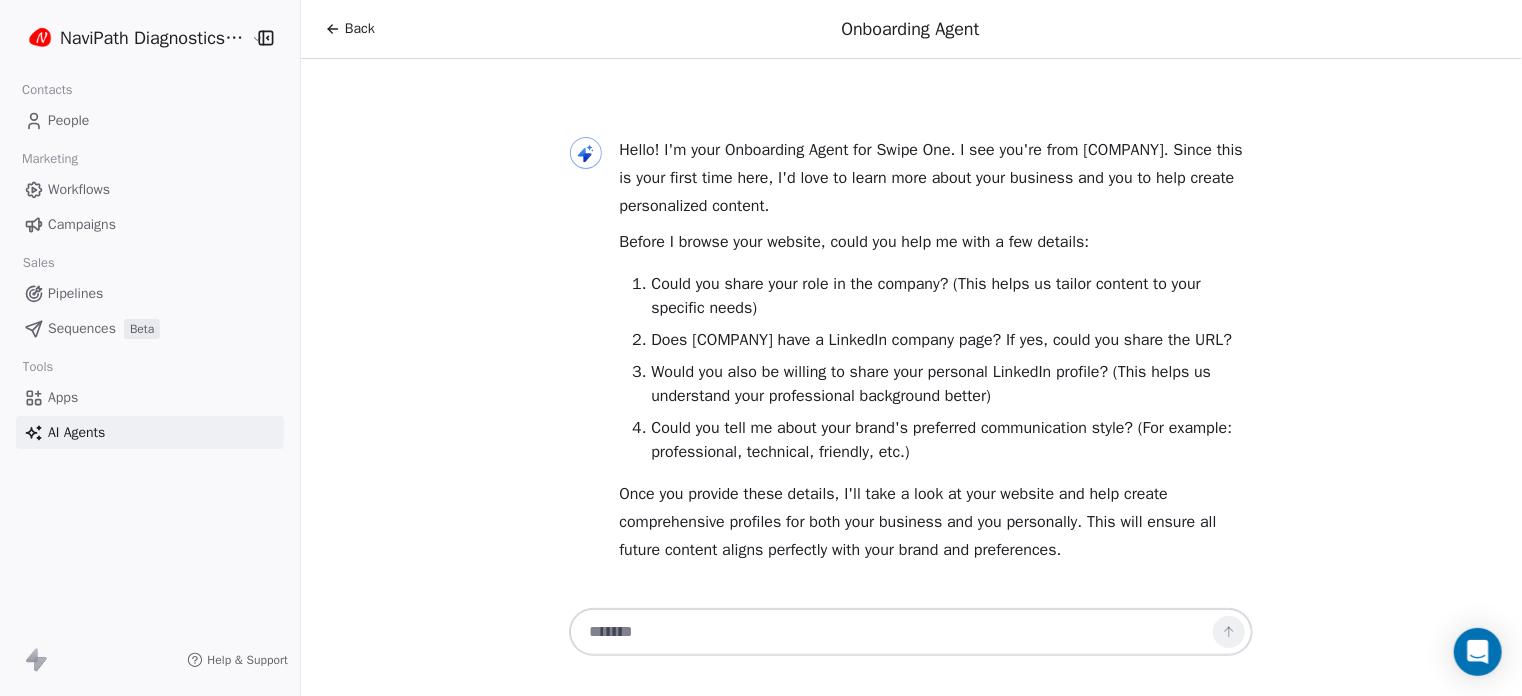 click on "Workflows" at bounding box center (79, 189) 